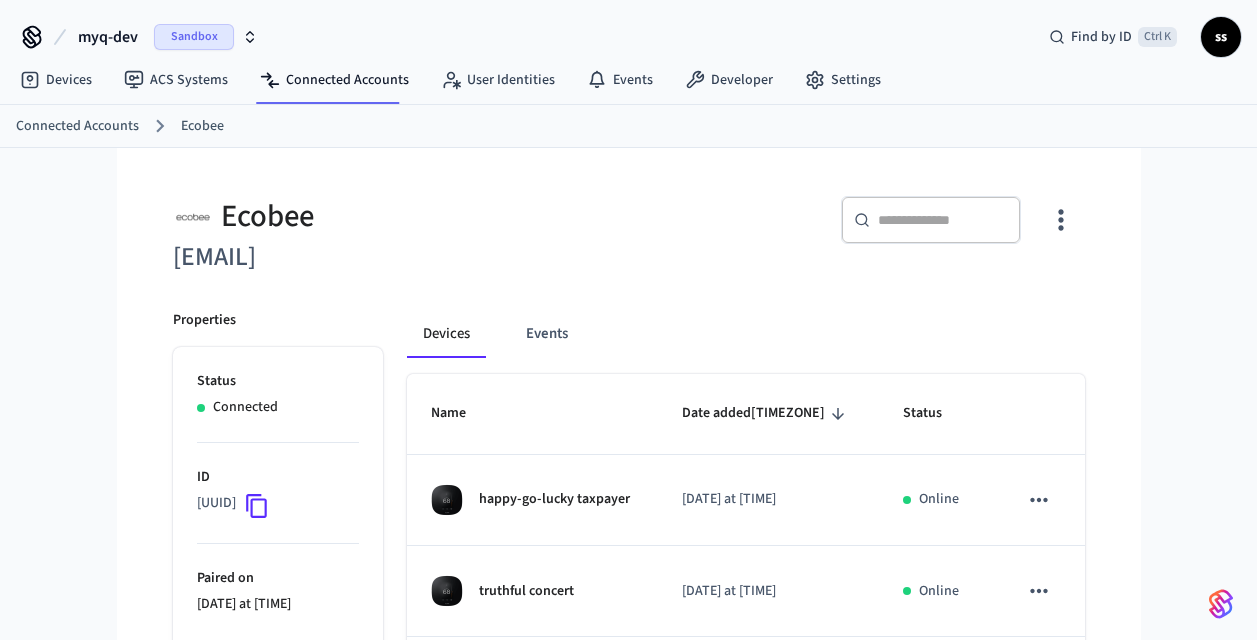 scroll, scrollTop: 368, scrollLeft: 0, axis: vertical 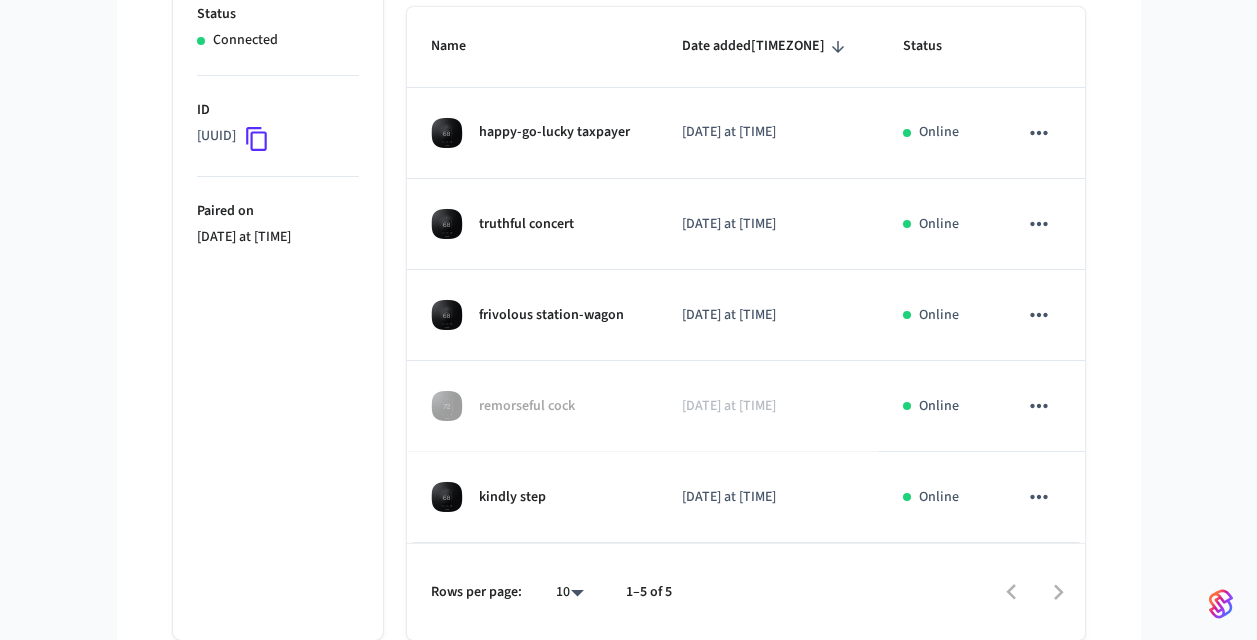 click on "Status Connected ID [UUID] Paired on [DATE] at [TIME]" at bounding box center [278, 310] 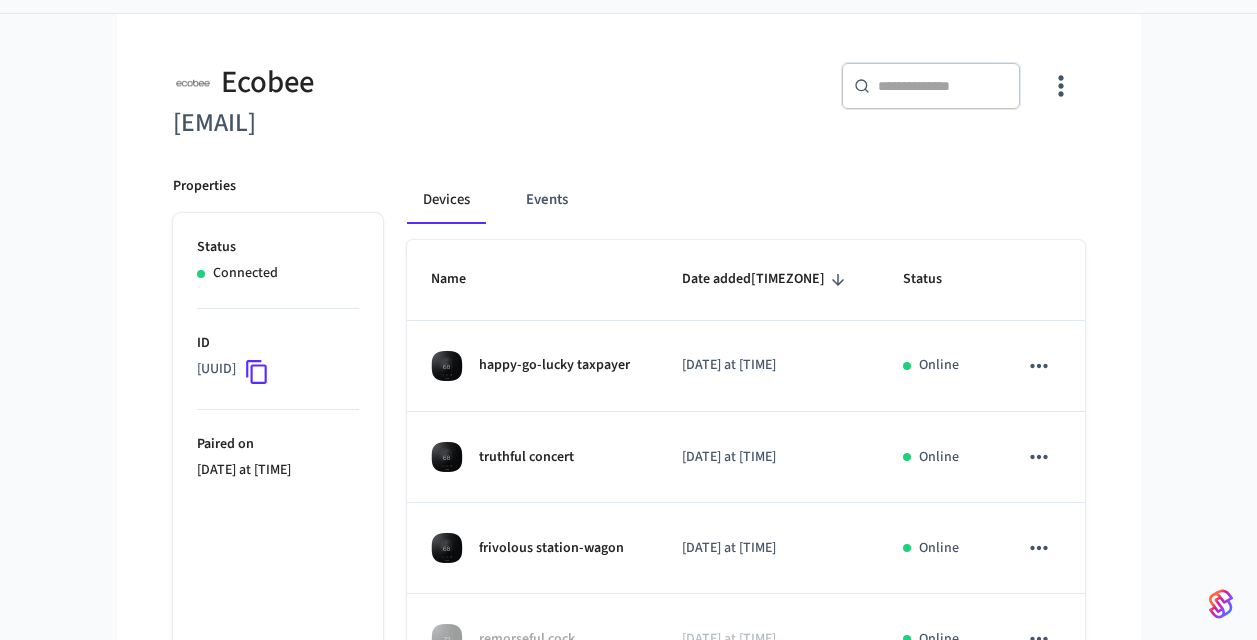 scroll, scrollTop: 0, scrollLeft: 0, axis: both 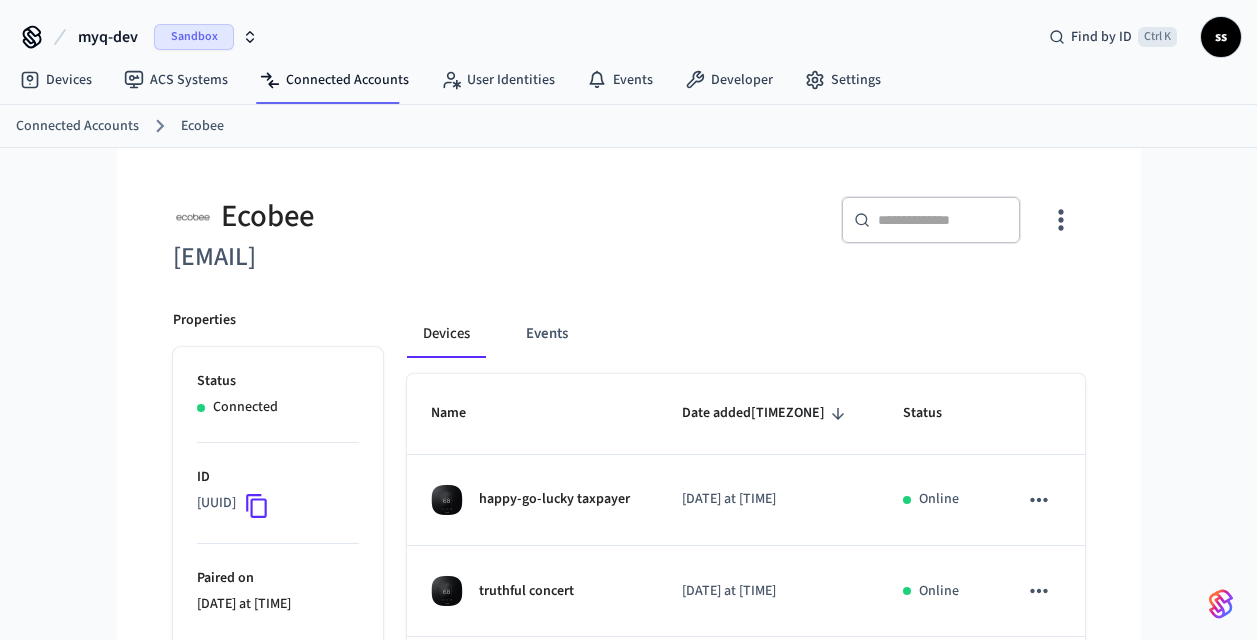 click on "myq-dev" at bounding box center (108, 37) 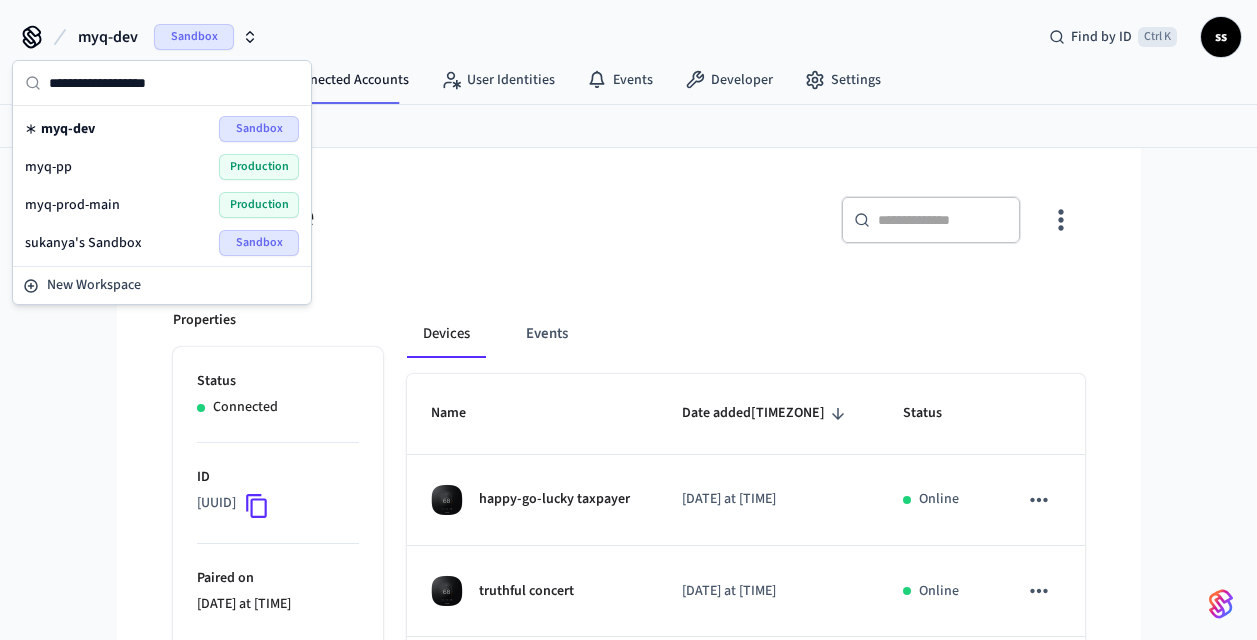 click on "Production" at bounding box center [259, 205] 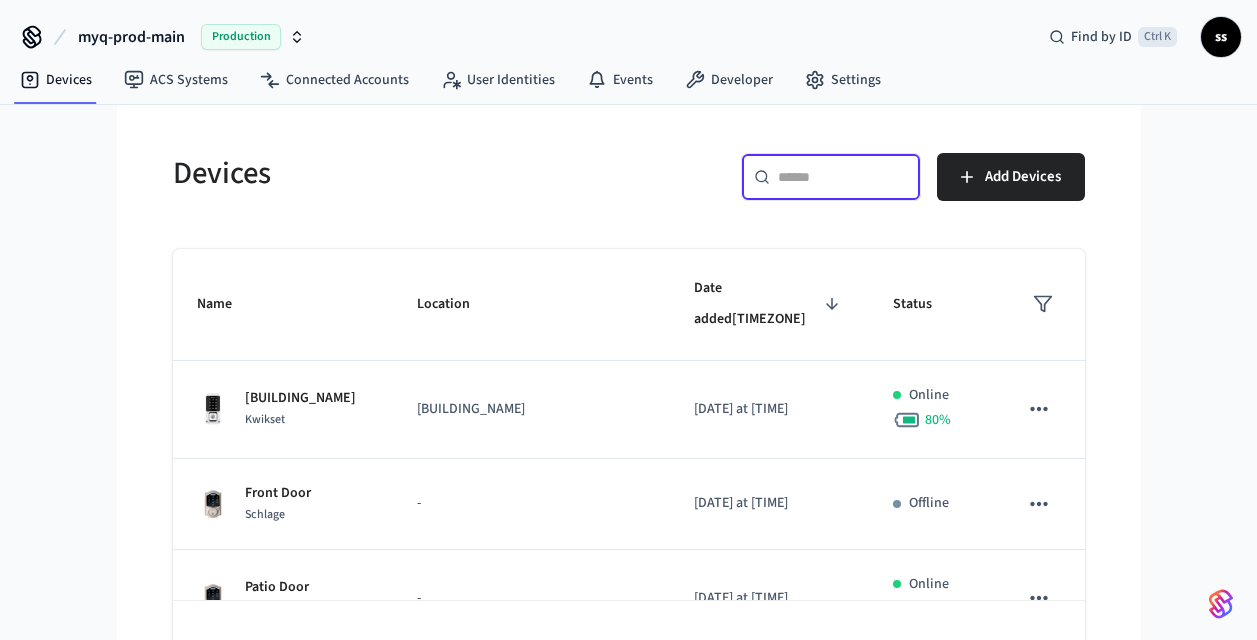 click at bounding box center (843, 177) 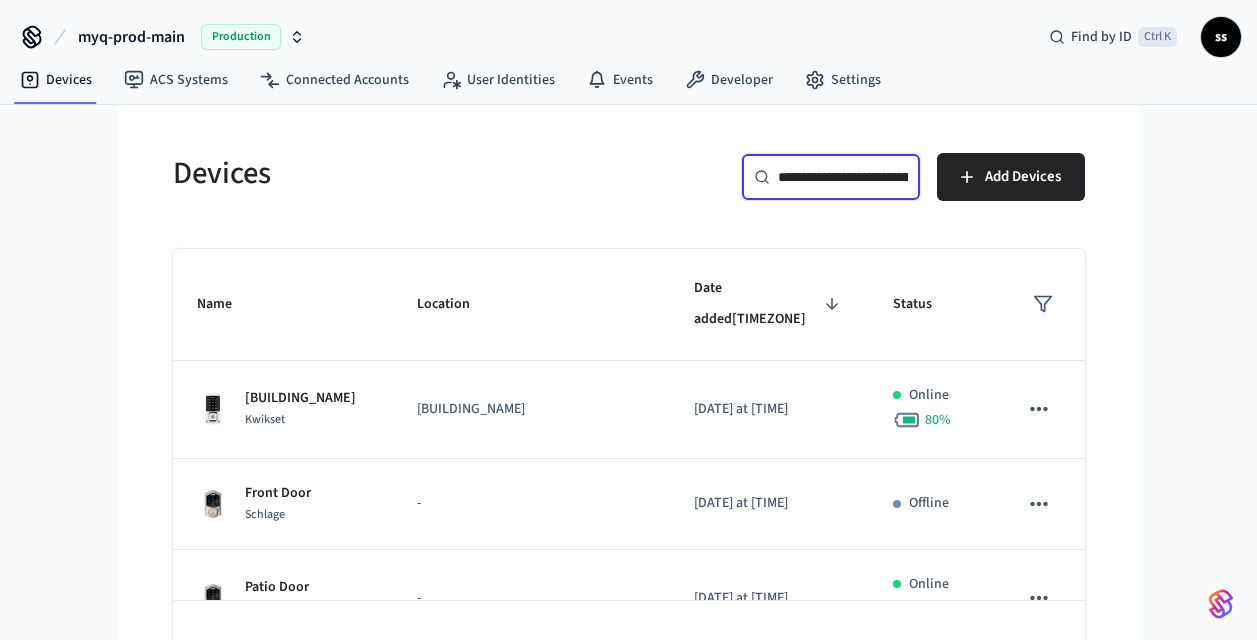 scroll, scrollTop: 0, scrollLeft: 218, axis: horizontal 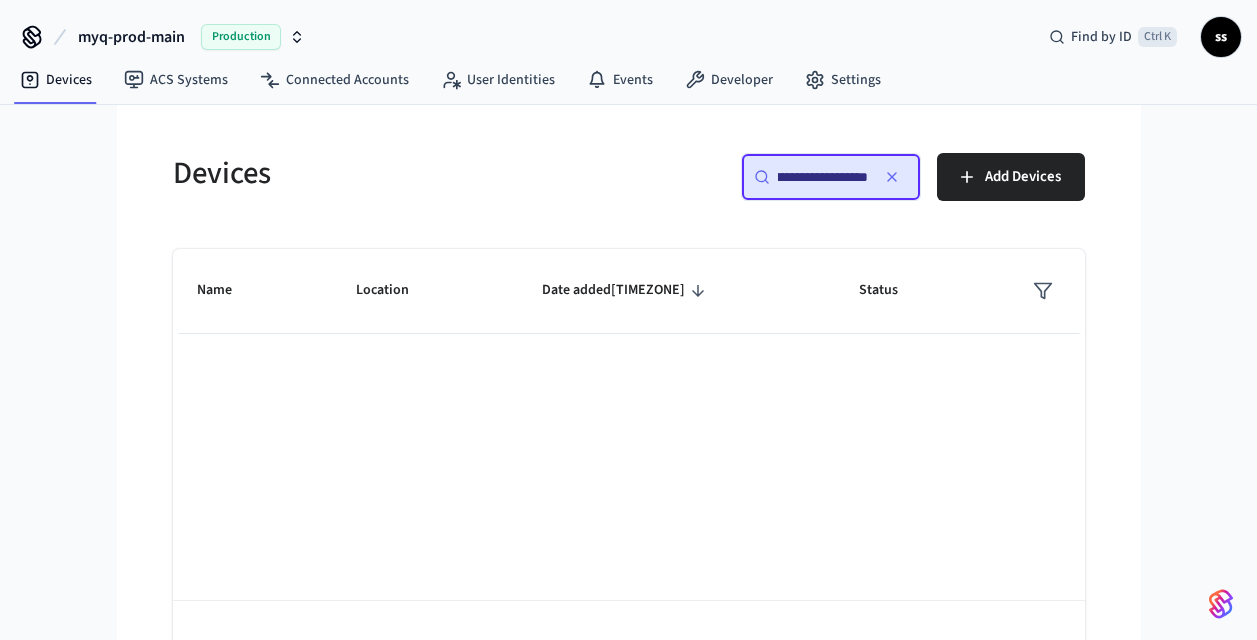 type on "**********" 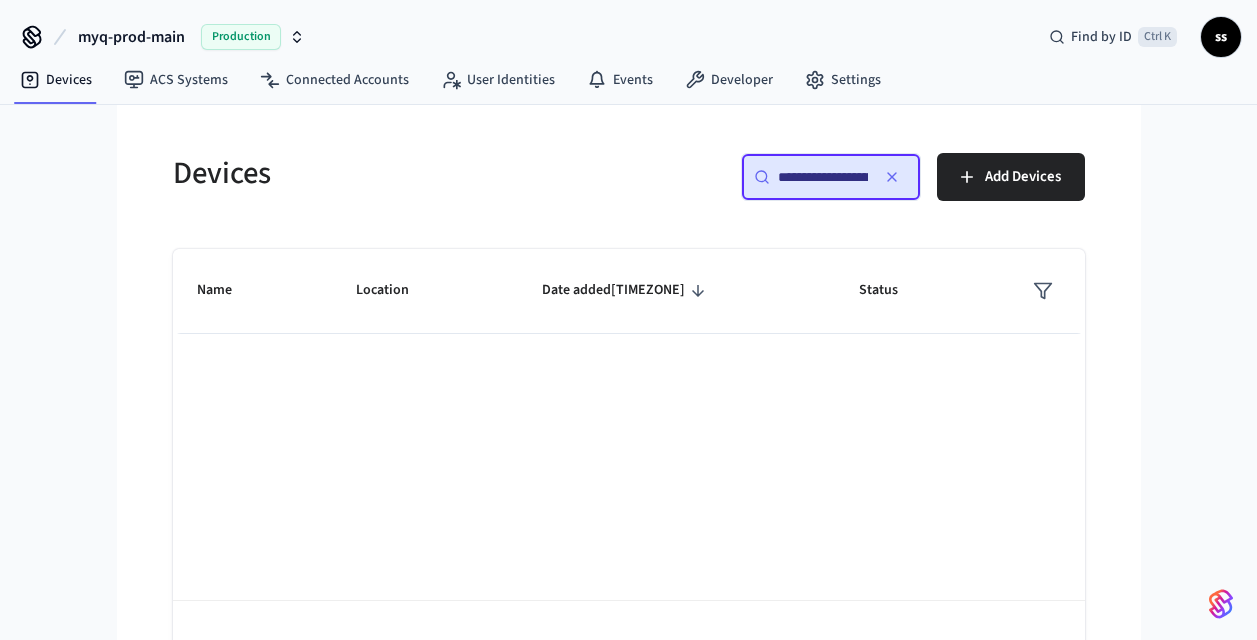click 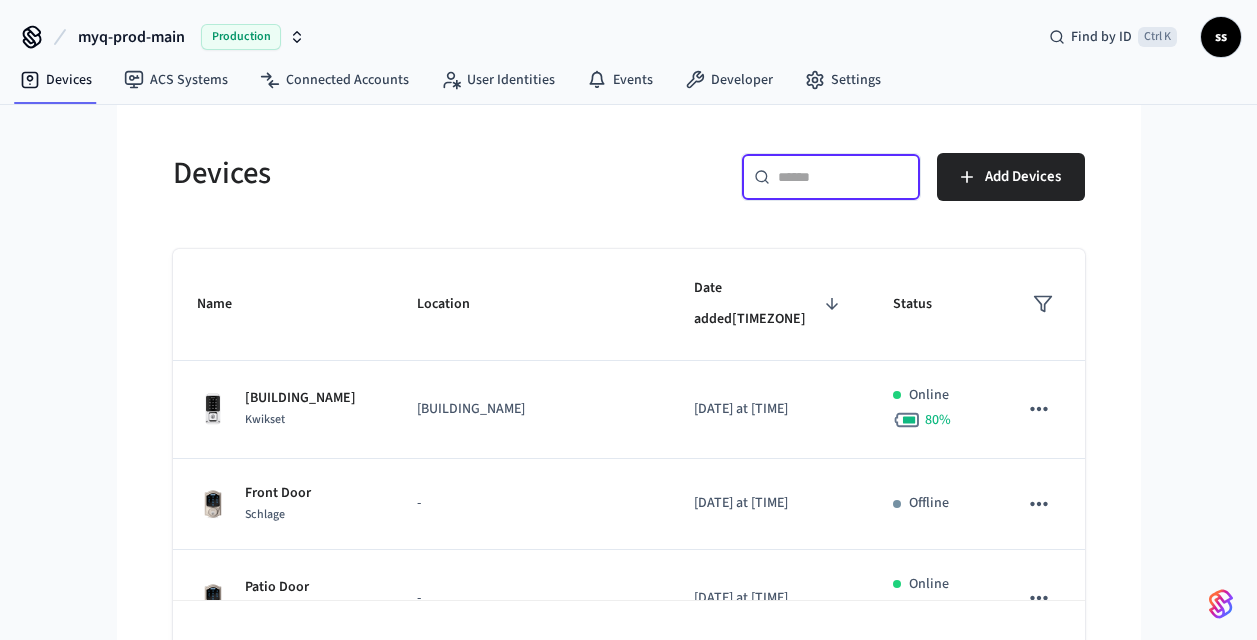 click at bounding box center (843, 177) 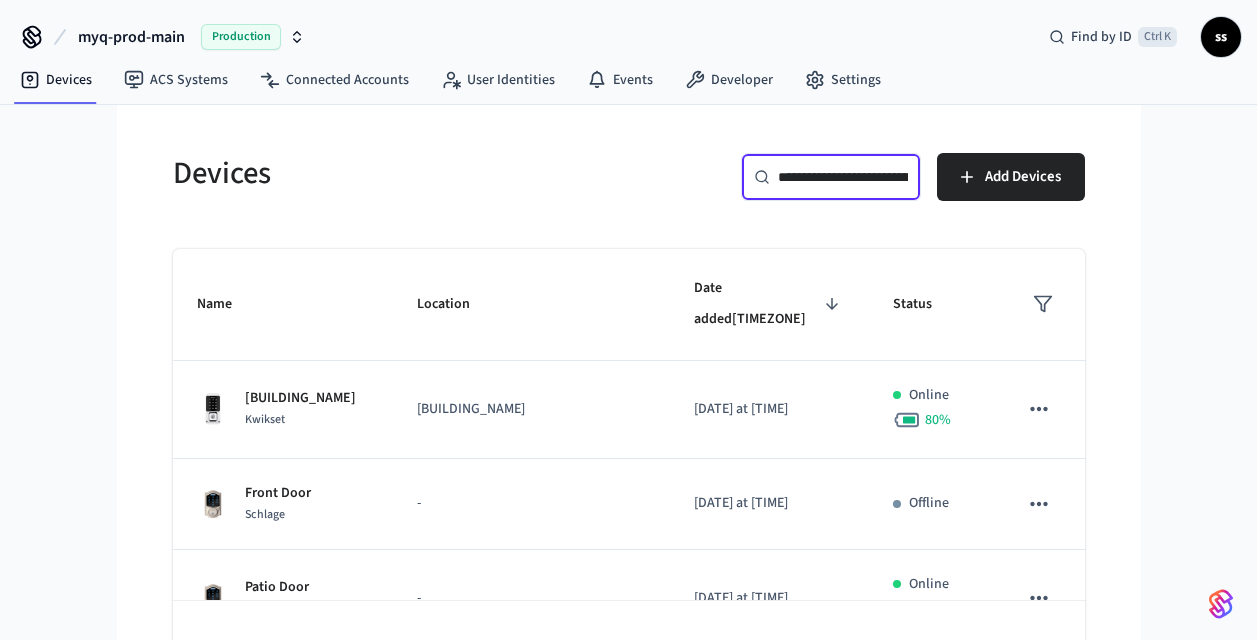 scroll, scrollTop: 0, scrollLeft: 154, axis: horizontal 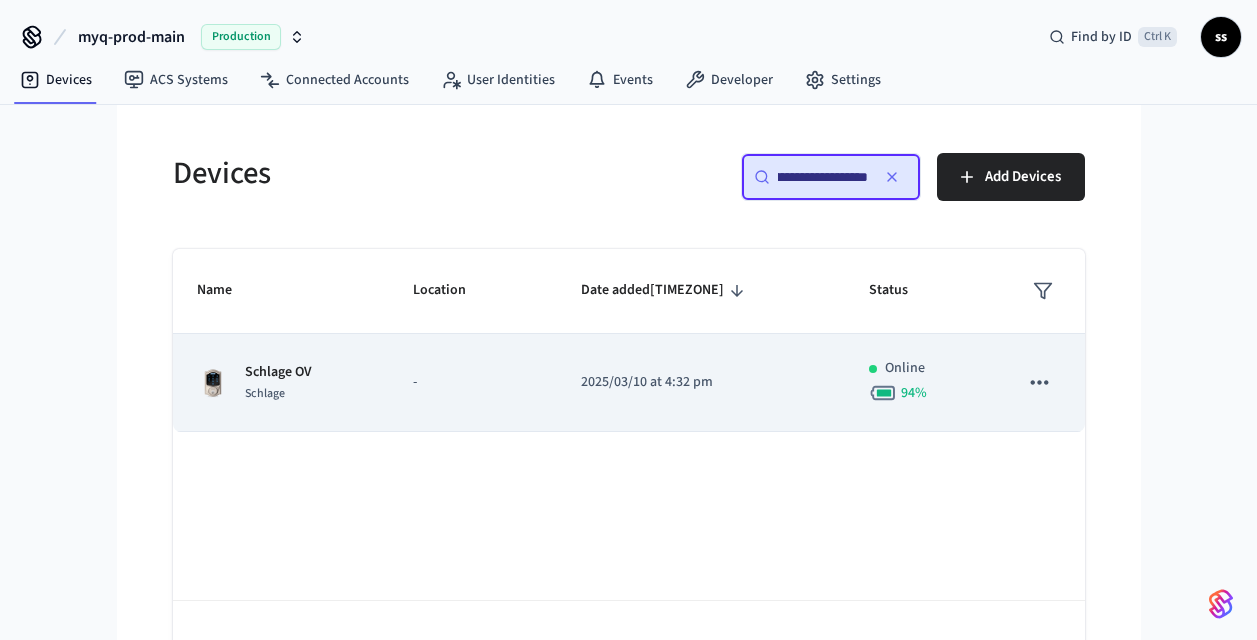 type on "**********" 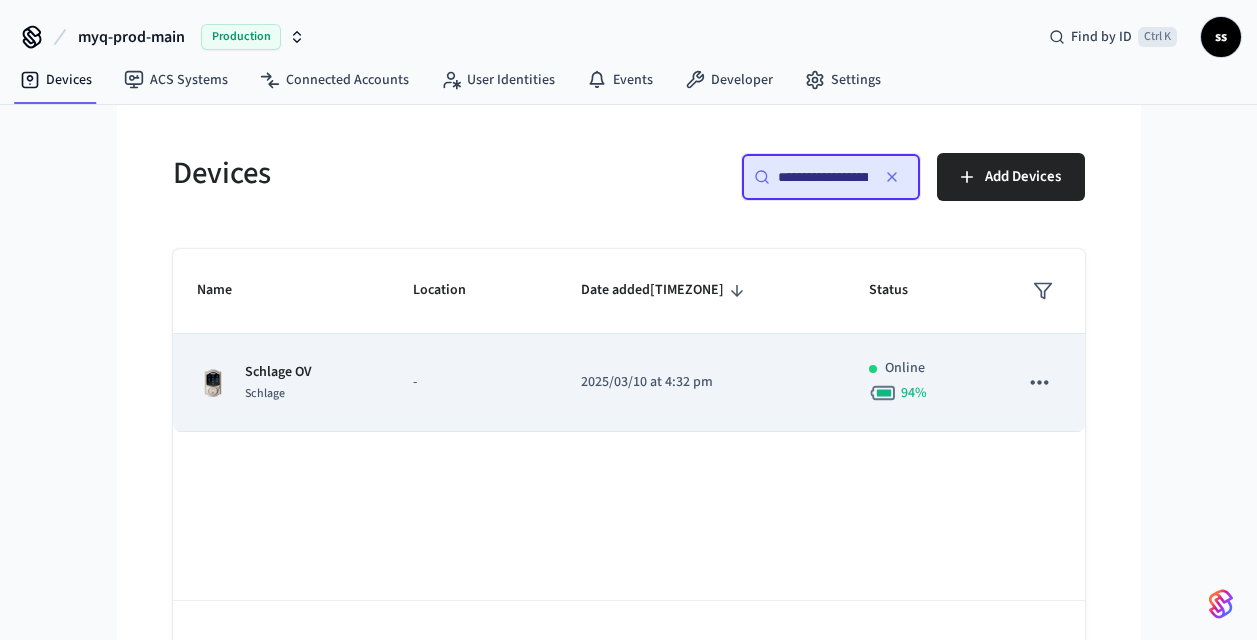 click on "-" at bounding box center (473, 383) 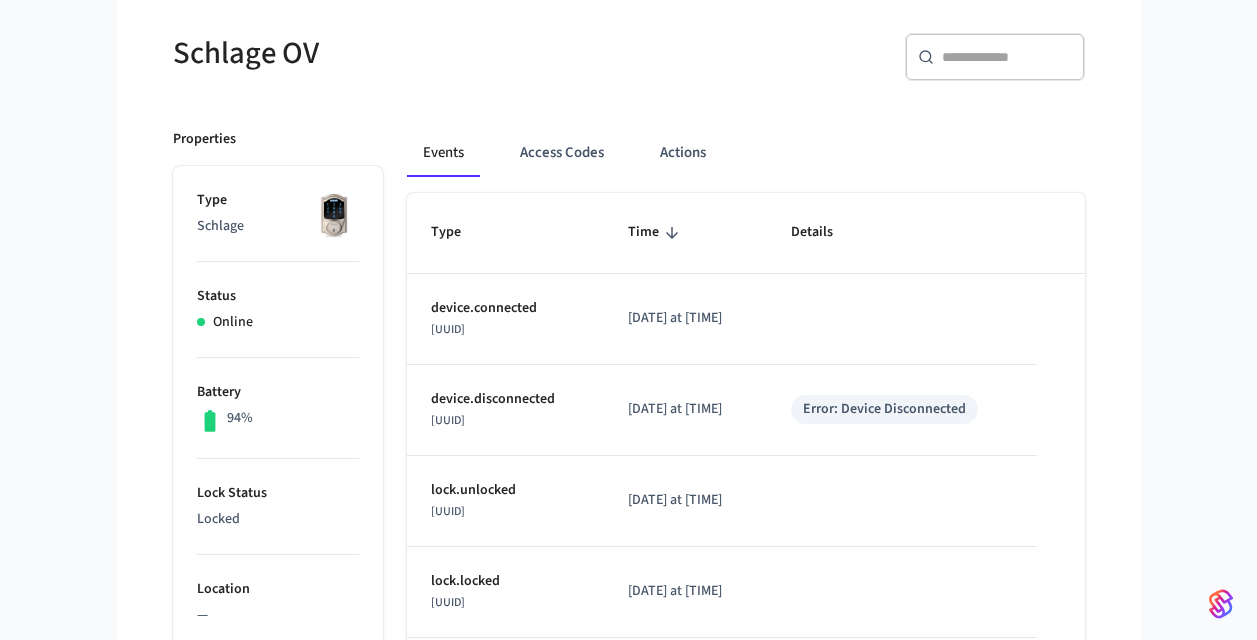 scroll, scrollTop: 162, scrollLeft: 0, axis: vertical 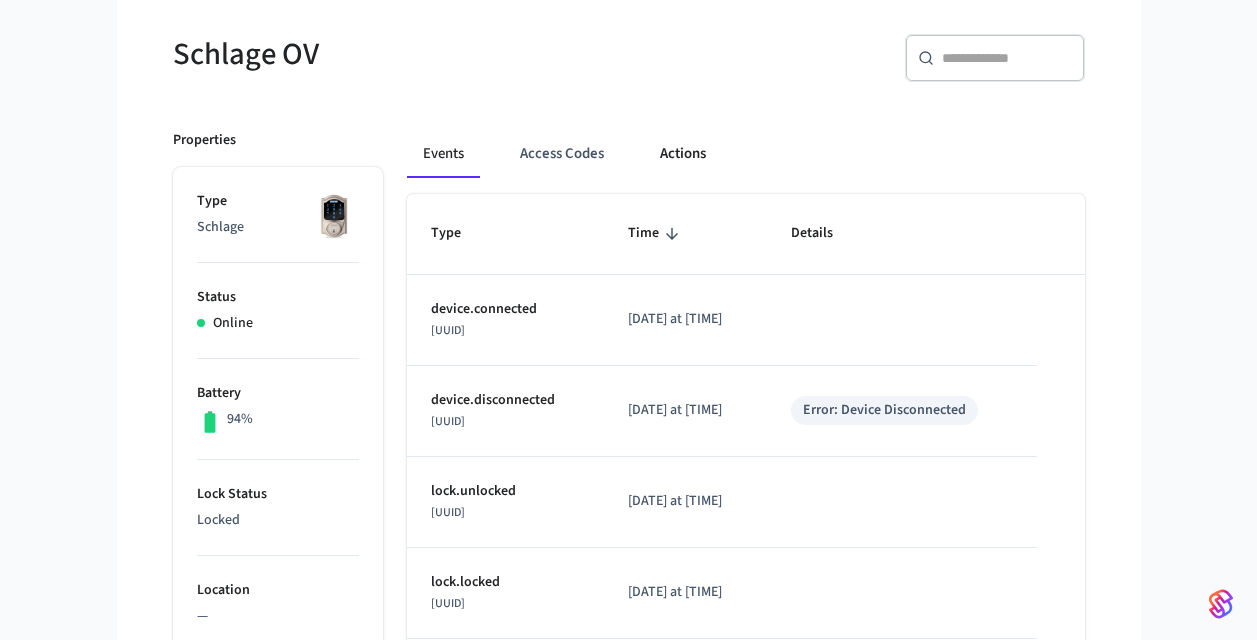 click on "Actions" at bounding box center (683, 154) 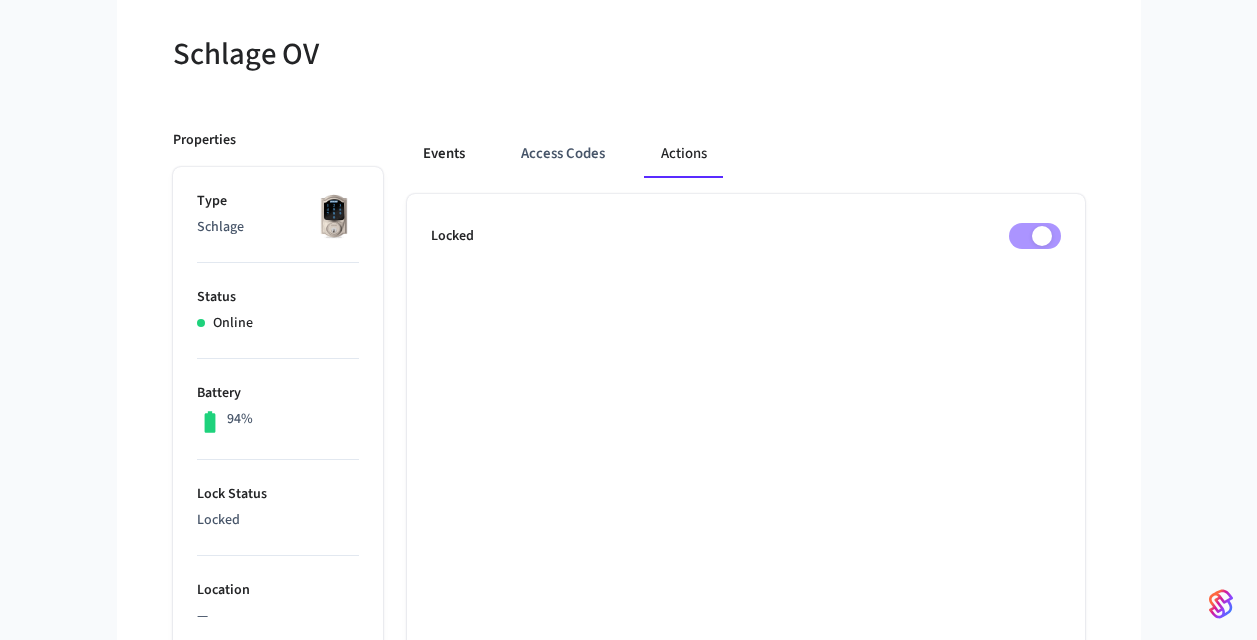 click on "Events" at bounding box center [444, 154] 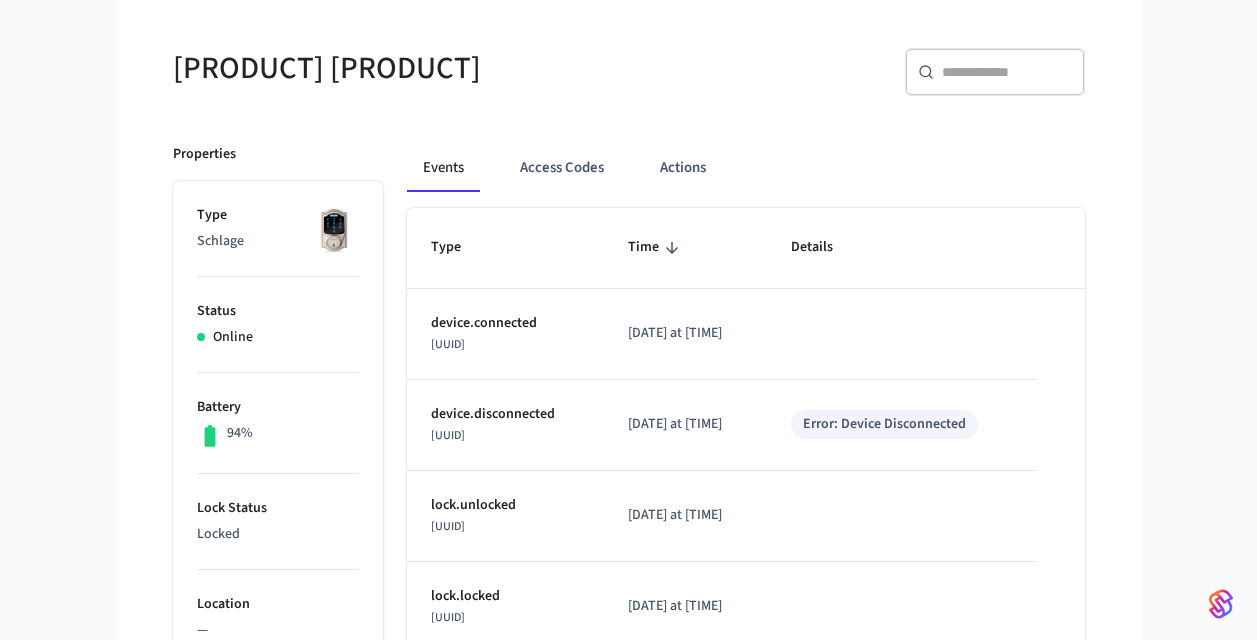 scroll, scrollTop: 147, scrollLeft: 0, axis: vertical 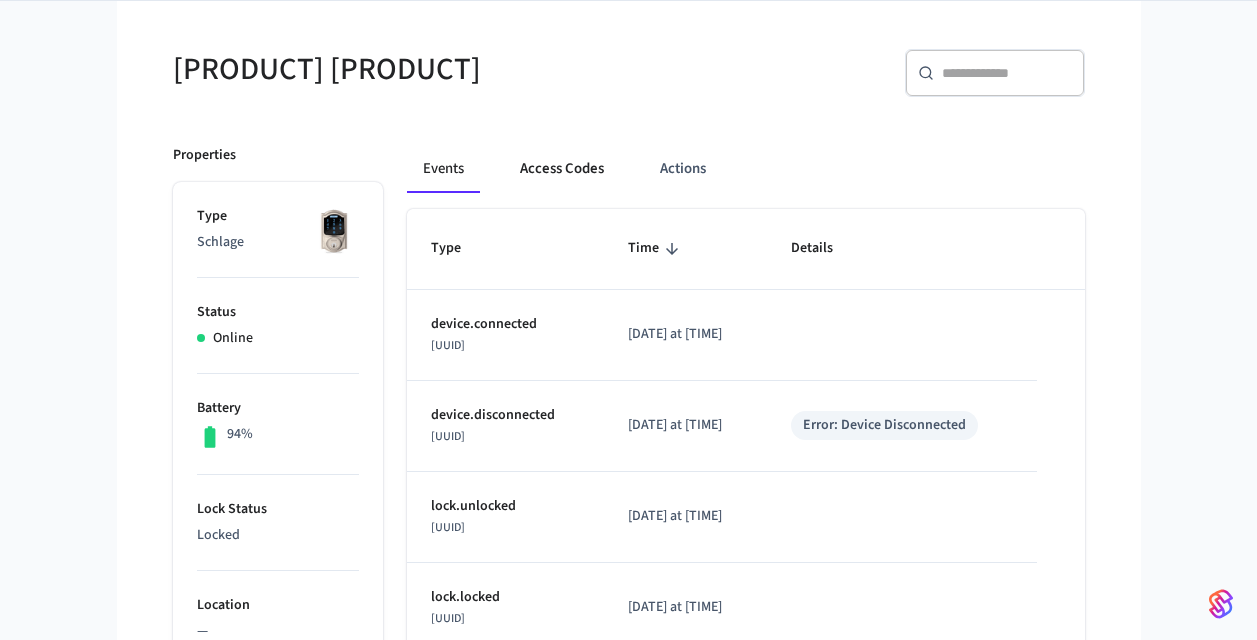 click on "Access Codes" at bounding box center [562, 169] 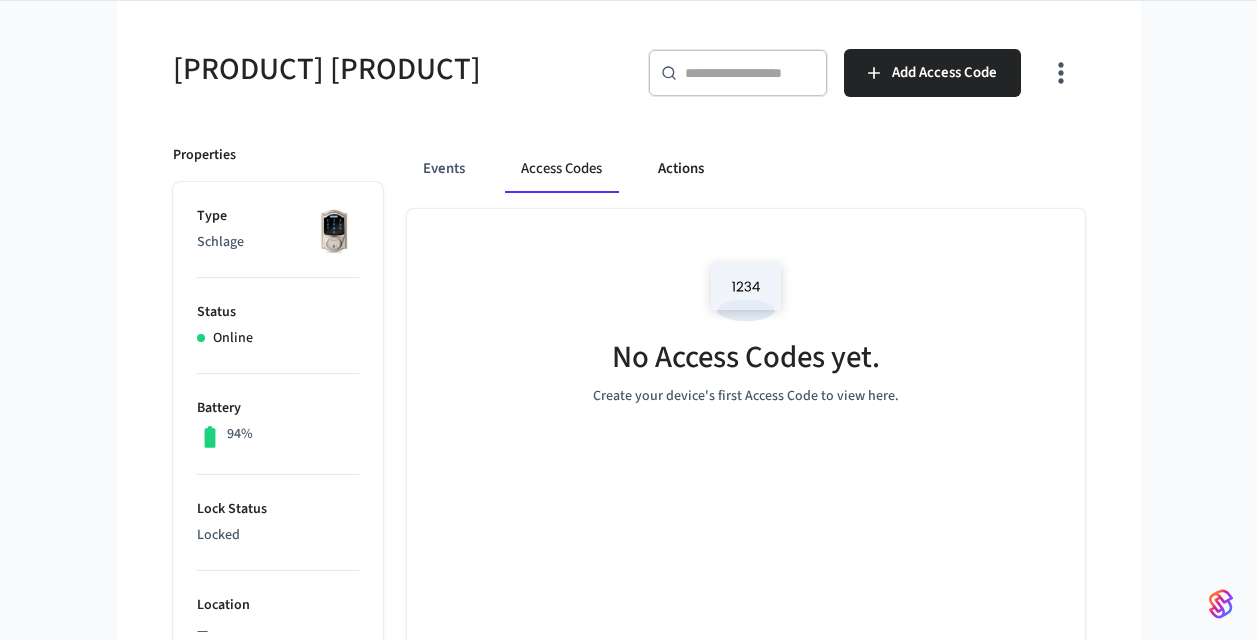 click on "Actions" at bounding box center (681, 169) 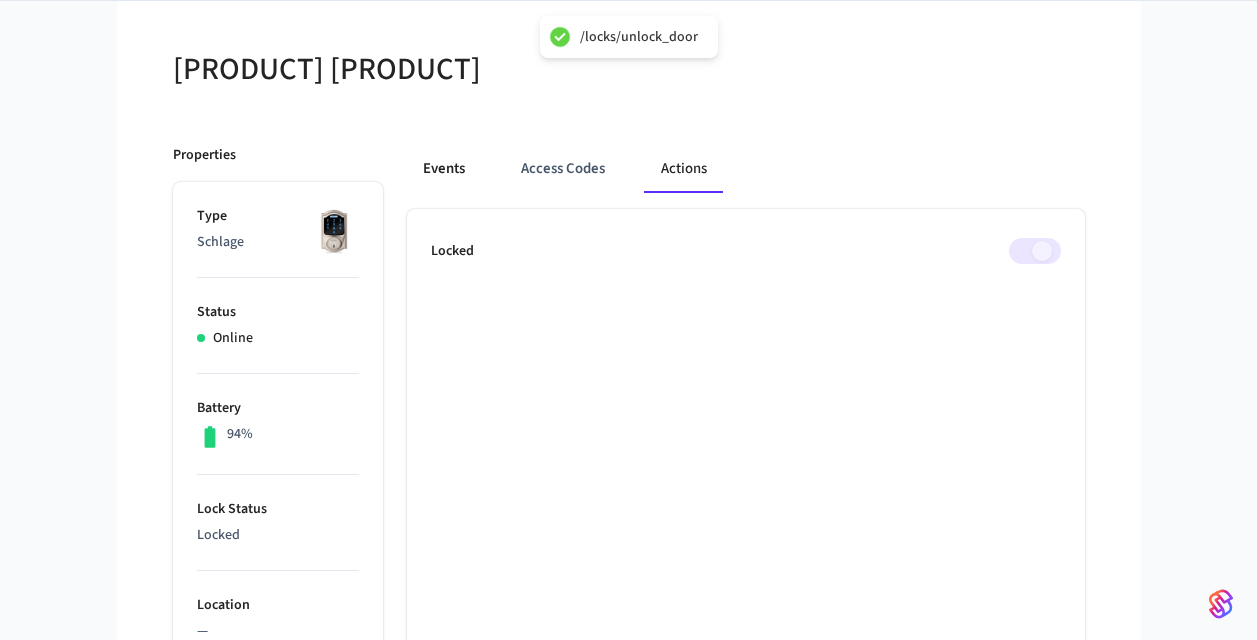 click on "Events" at bounding box center [444, 169] 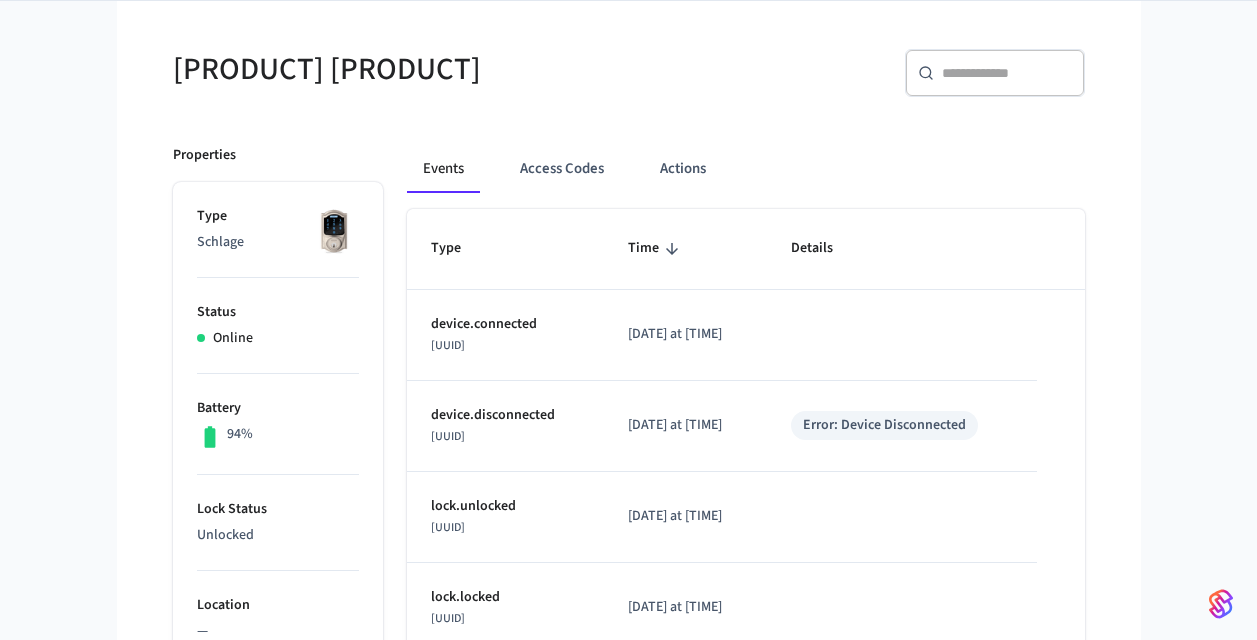 click on "[PRODUCT] [PRODUCT] ​ ​ Properties Type [PRODUCT] Status Online Battery 94% Lock Status Unlocked Location — Capabilities access_code lock can remotely lock can remotely unlock can unlock with code can program online access codes ID [UUID] Paired on ( CDT ) [DATE] at [TIME] Connected account [UUID] Custom Metadata account_id :     [UUID] Events Access Codes Actions Type Time Details device.connected [UUID] [DATE] at [TIME] device.disconnected [UUID] [DATE] at [TIME] Error:   Device Disconnected lock.unlocked [UUID] [DATE] at [TIME] lock.locked [UUID] [DATE] at [TIME] lock.unlocked [UUID] [DATE] at [TIME] lock.locked [UUID] [DATE] at [TIME] lock.unlocked [UUID] [DATE] at [TIME]" at bounding box center [629, 668] 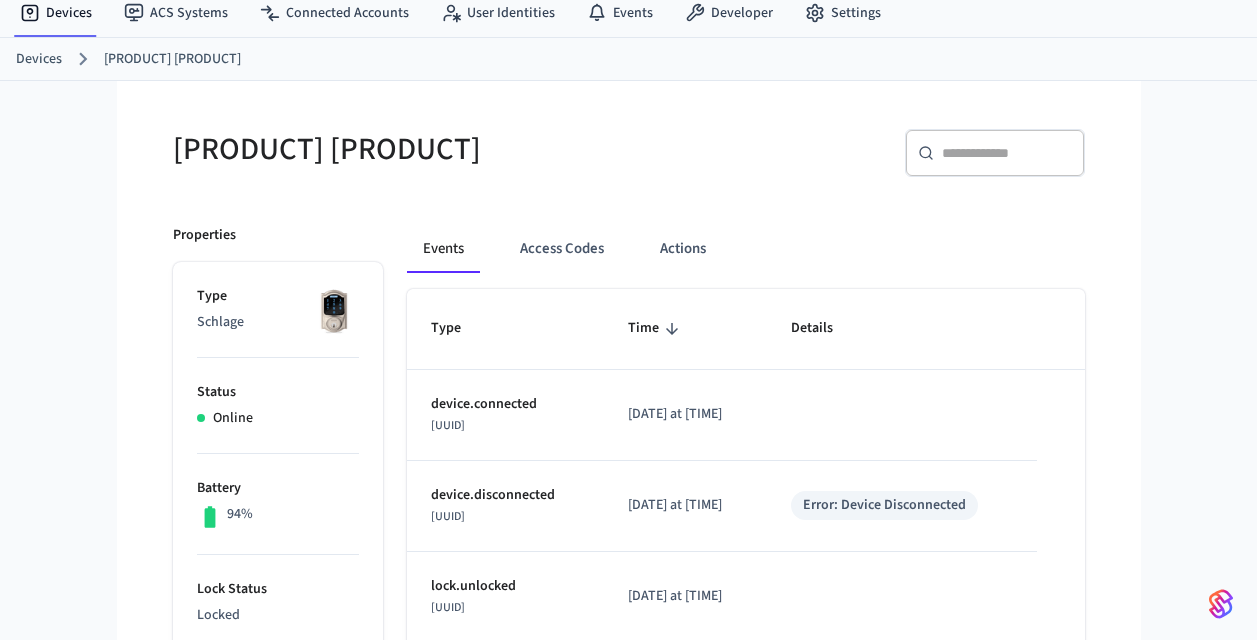 scroll, scrollTop: 0, scrollLeft: 0, axis: both 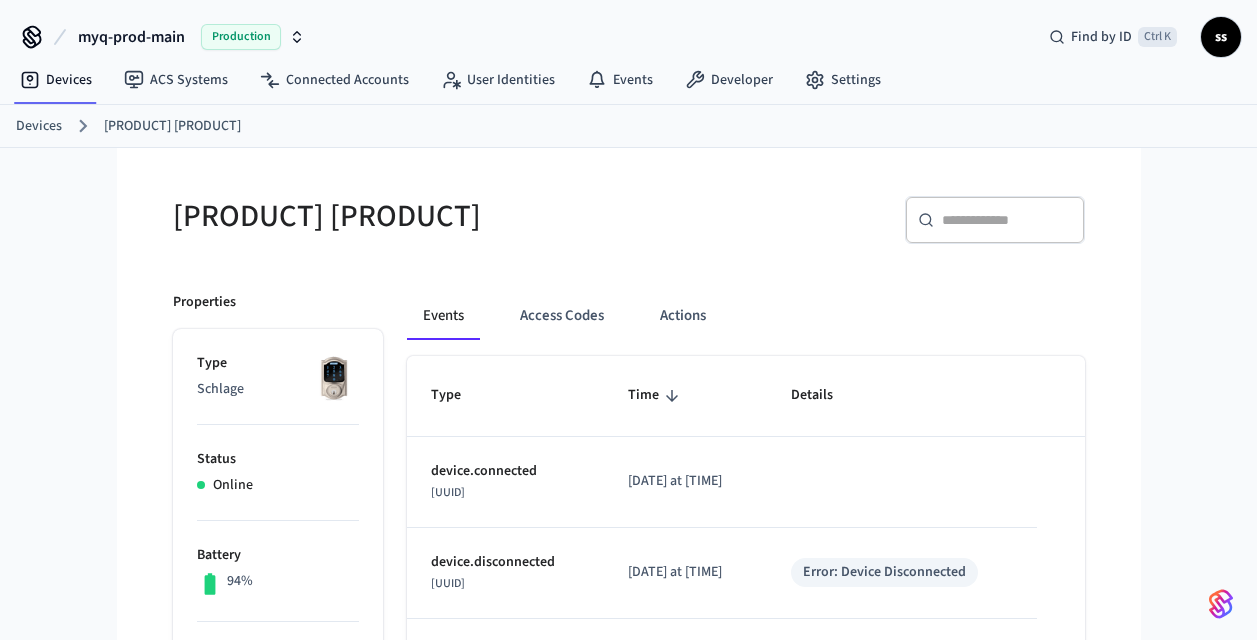 click on "myq-prod-main" at bounding box center [131, 37] 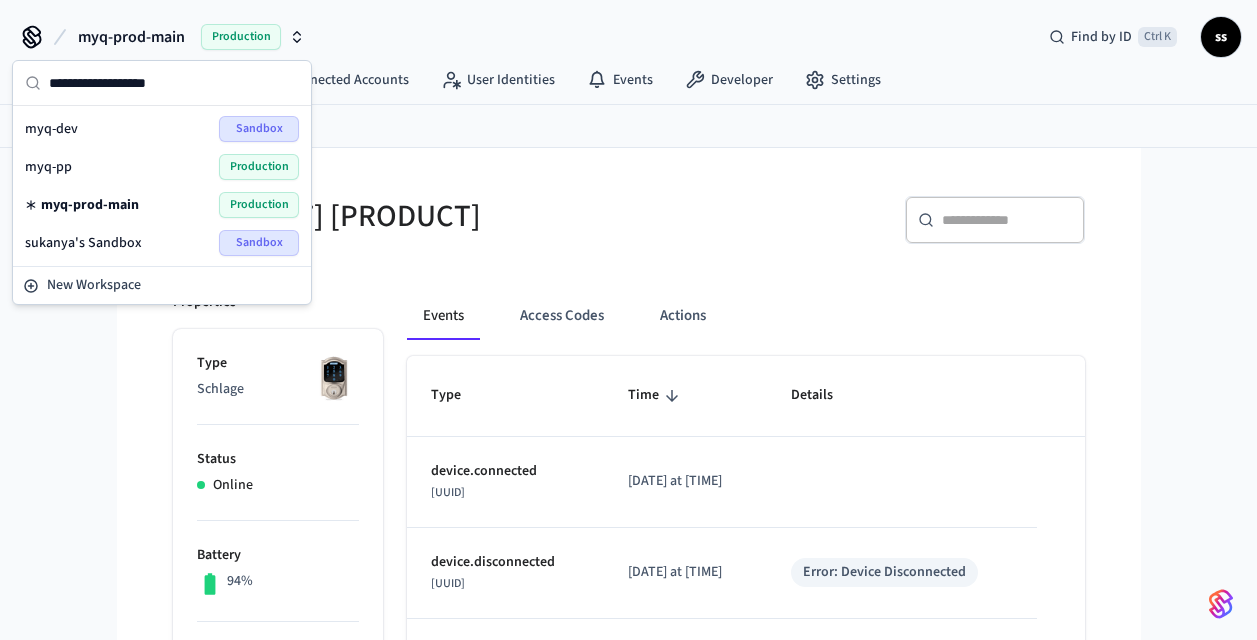 click on "Production" at bounding box center [259, 167] 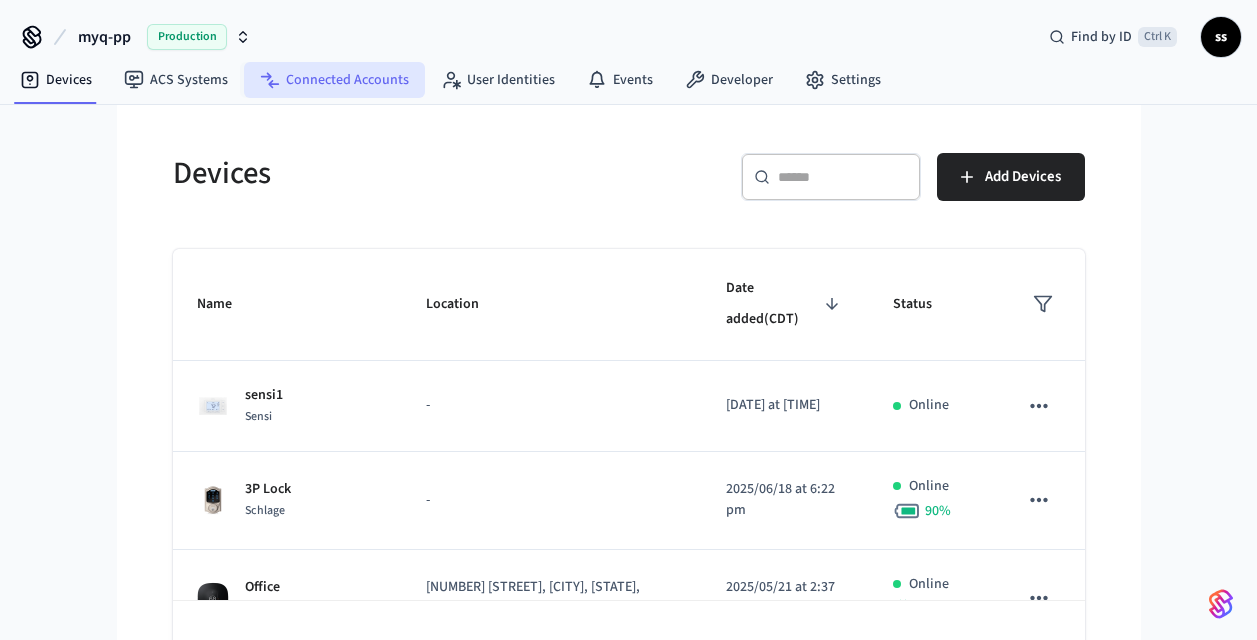 click on "Connected Accounts" at bounding box center (334, 80) 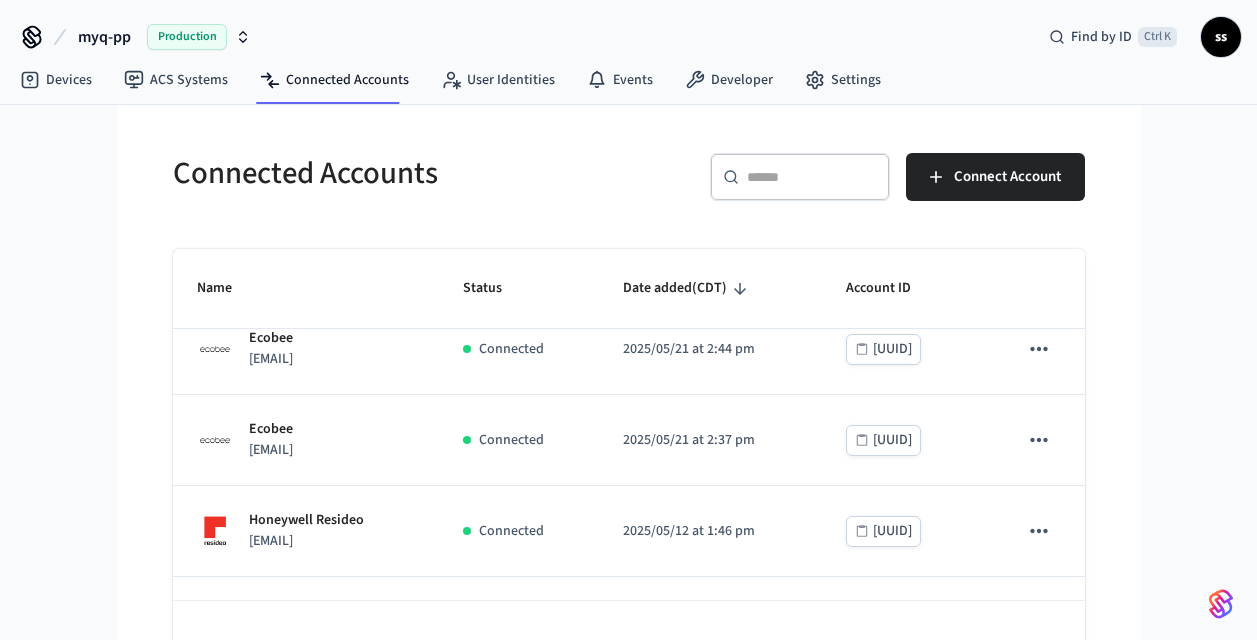 scroll, scrollTop: 485, scrollLeft: 0, axis: vertical 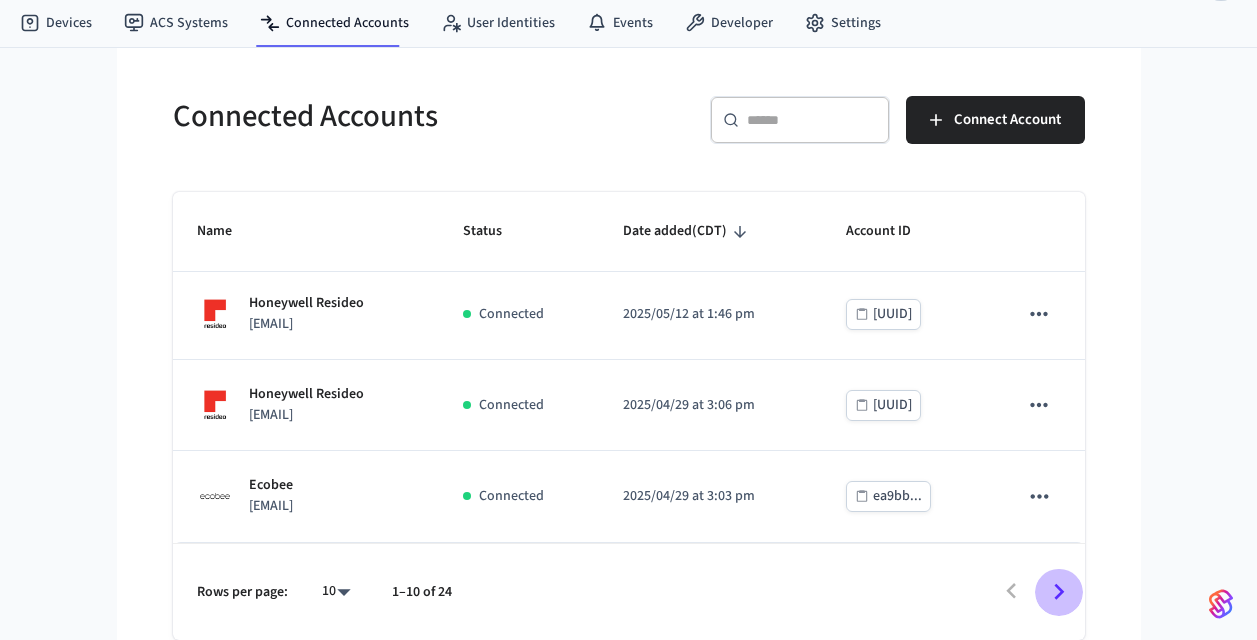 click 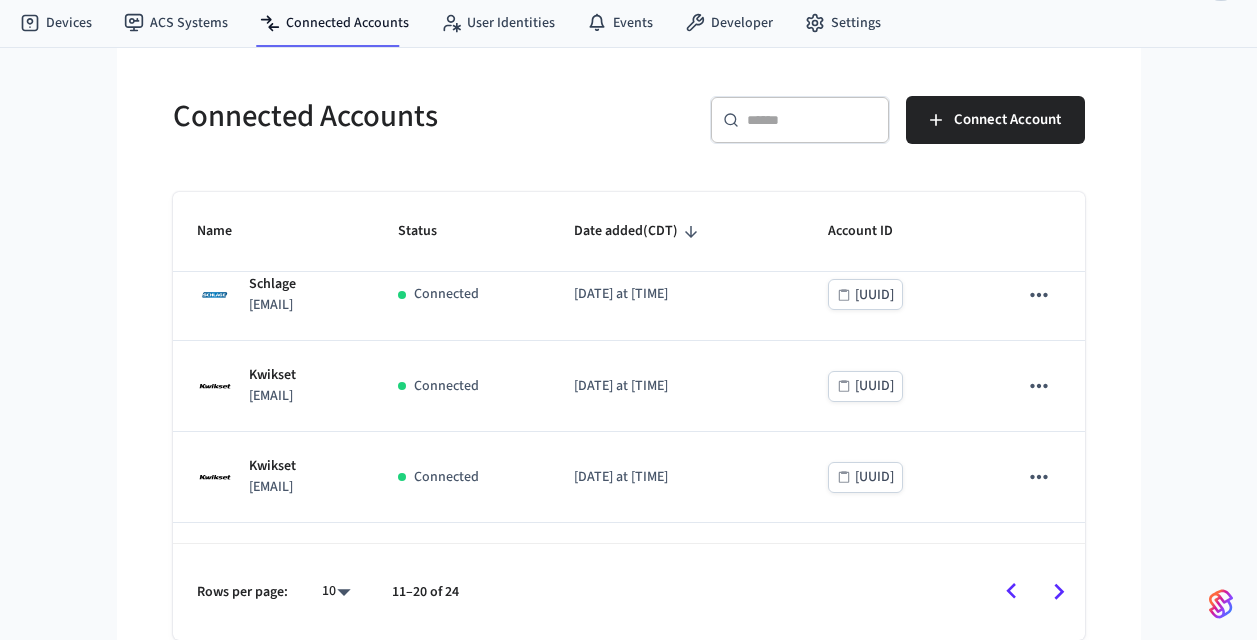 scroll, scrollTop: 672, scrollLeft: 0, axis: vertical 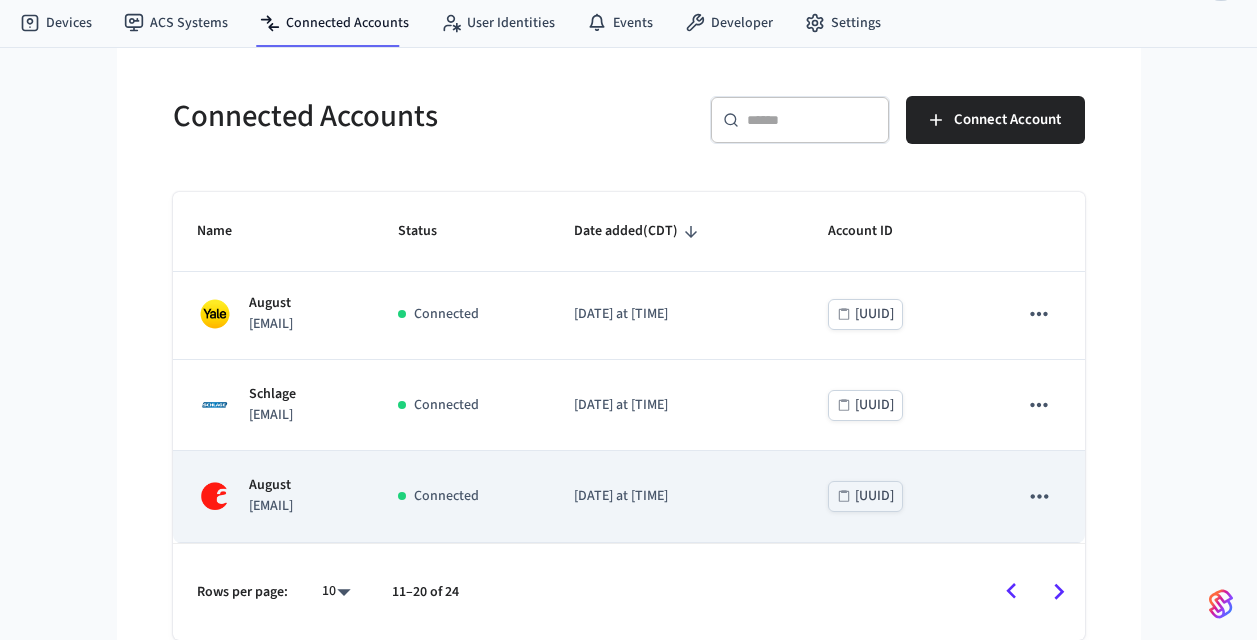 click on "Connected" at bounding box center (462, 496) 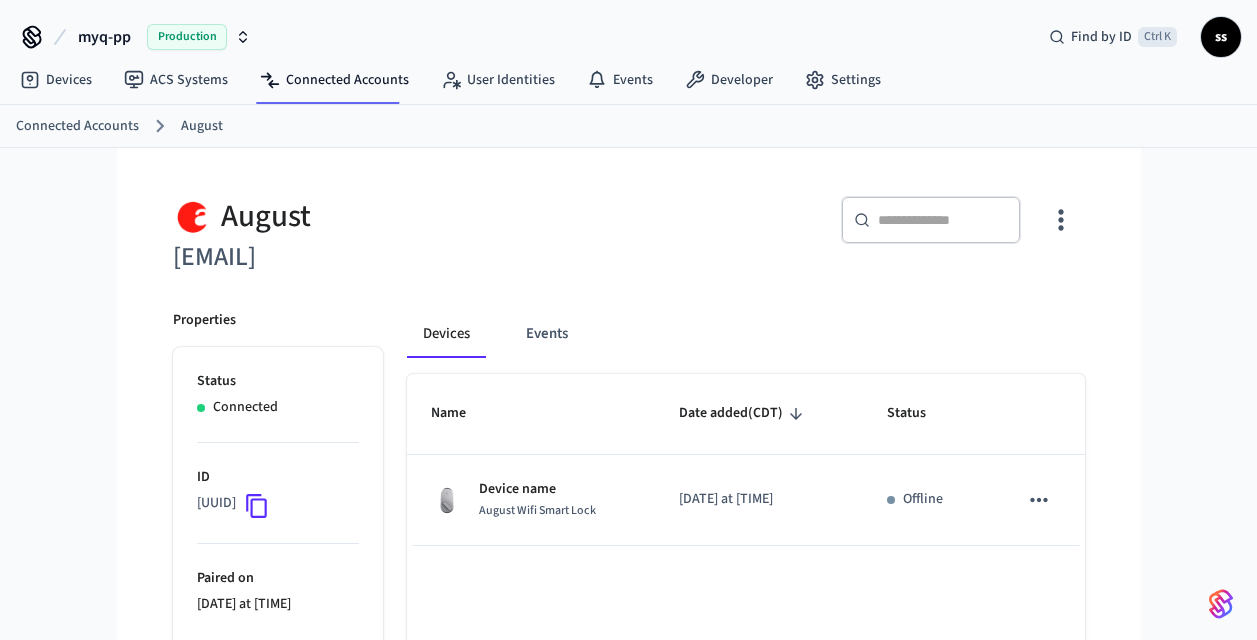 scroll, scrollTop: 182, scrollLeft: 0, axis: vertical 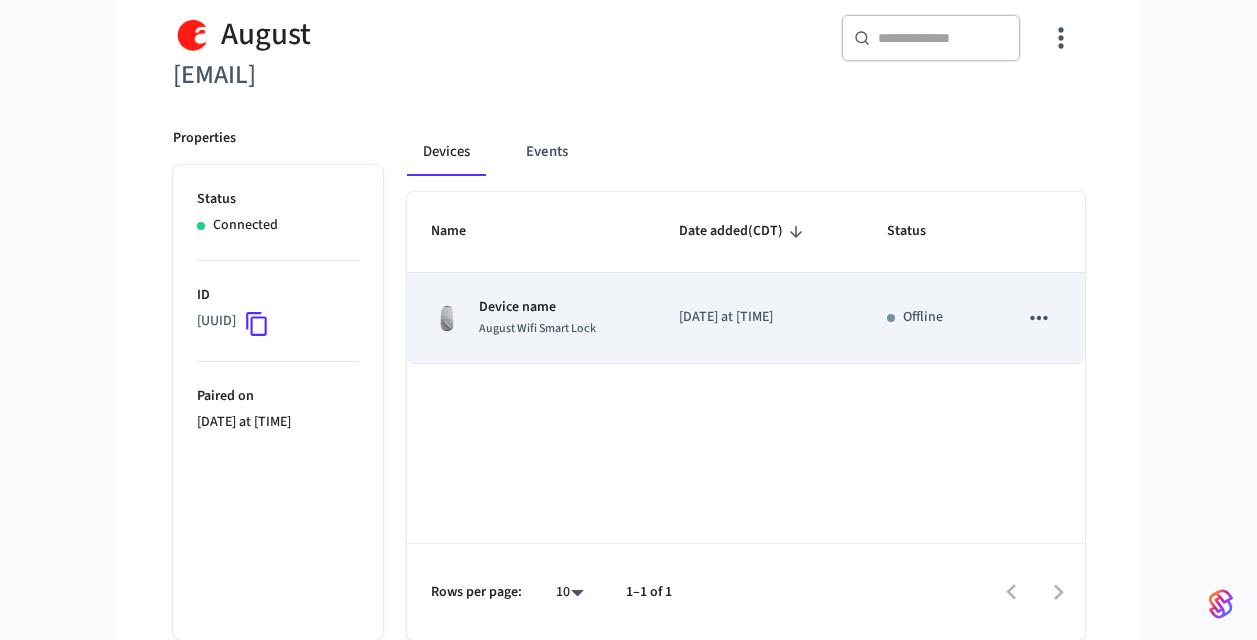 click on "August Wifi Smart Lock" at bounding box center [537, 328] 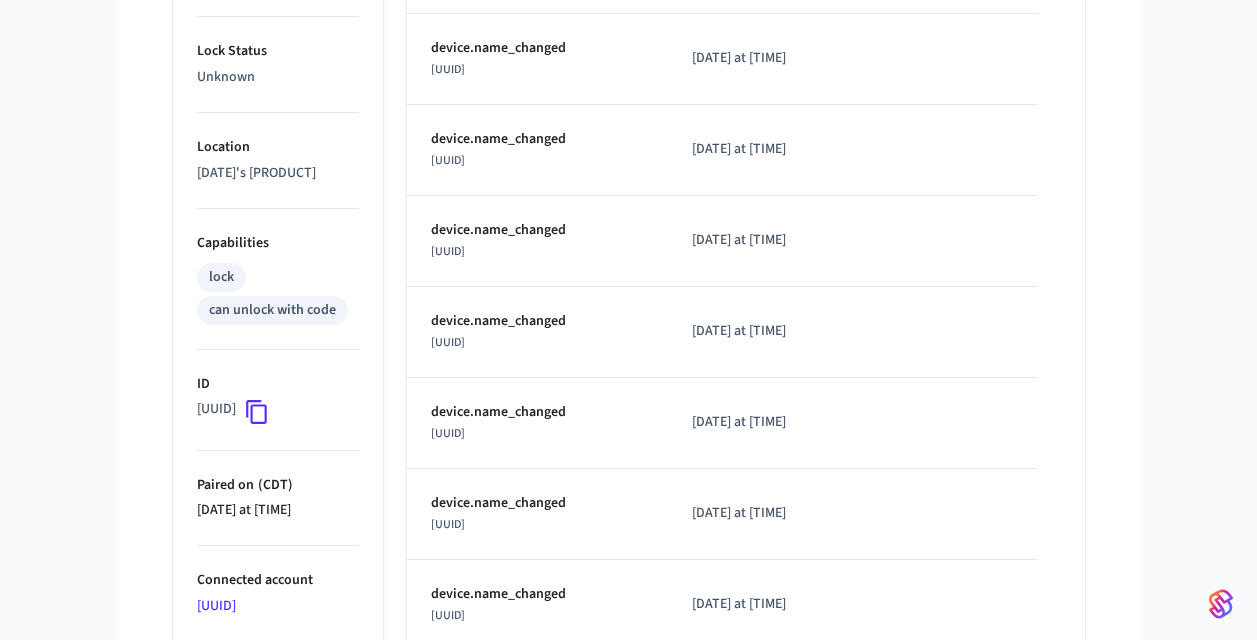 scroll, scrollTop: 625, scrollLeft: 0, axis: vertical 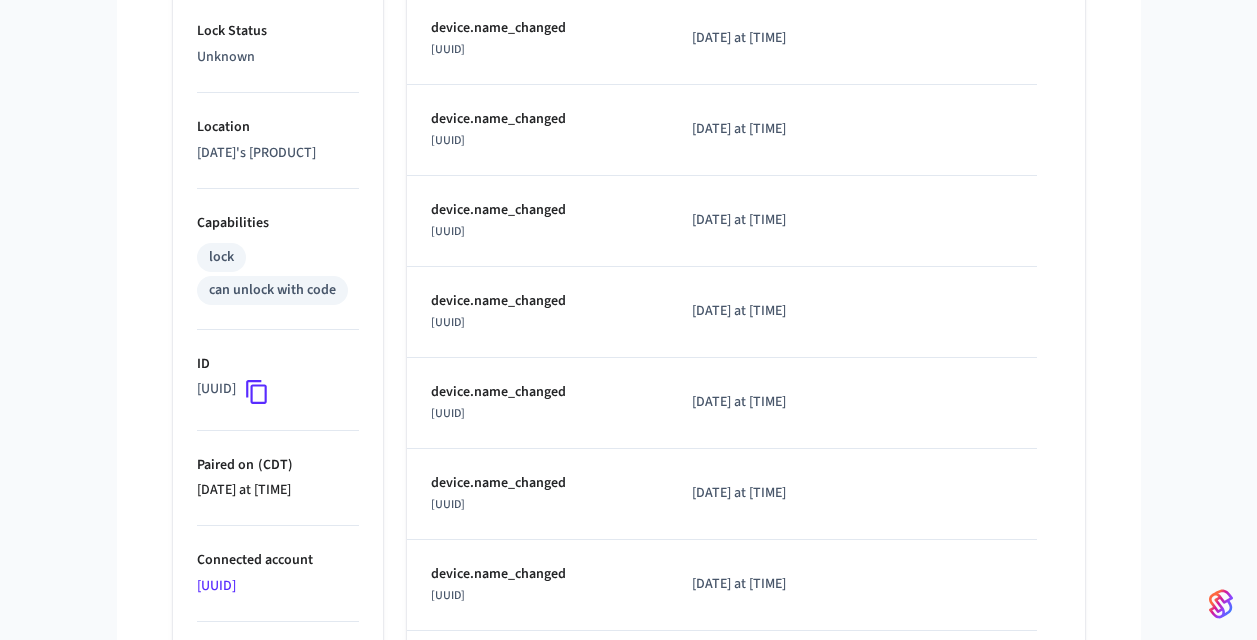 click 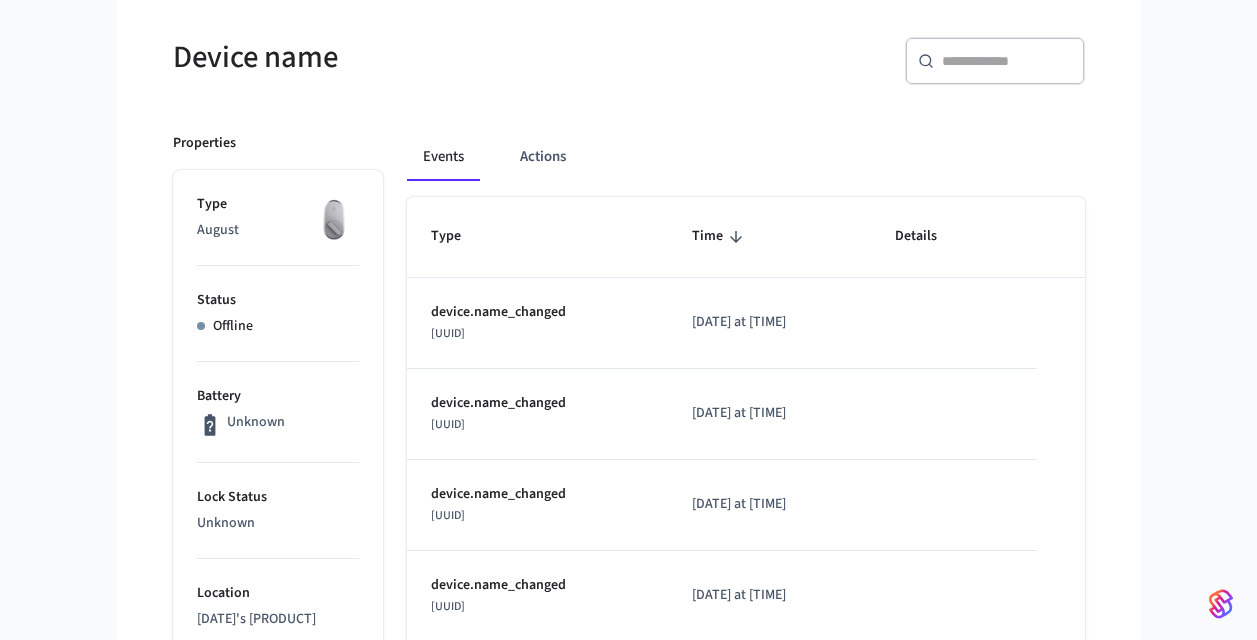 scroll, scrollTop: 0, scrollLeft: 0, axis: both 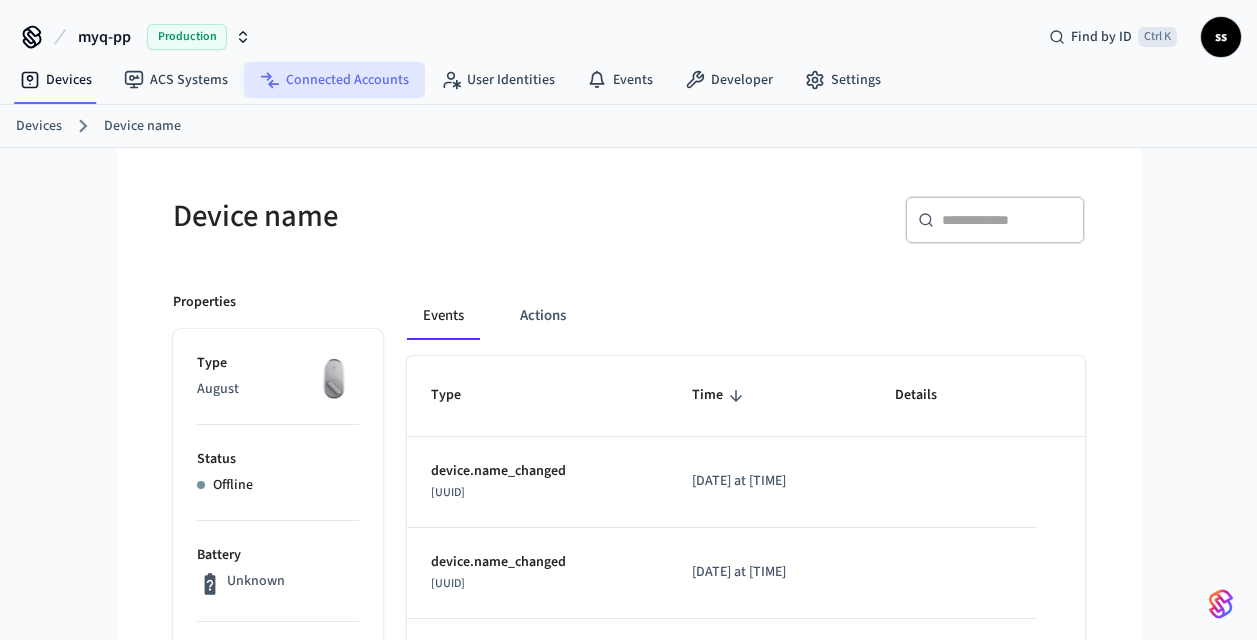 click on "Connected Accounts" at bounding box center [334, 80] 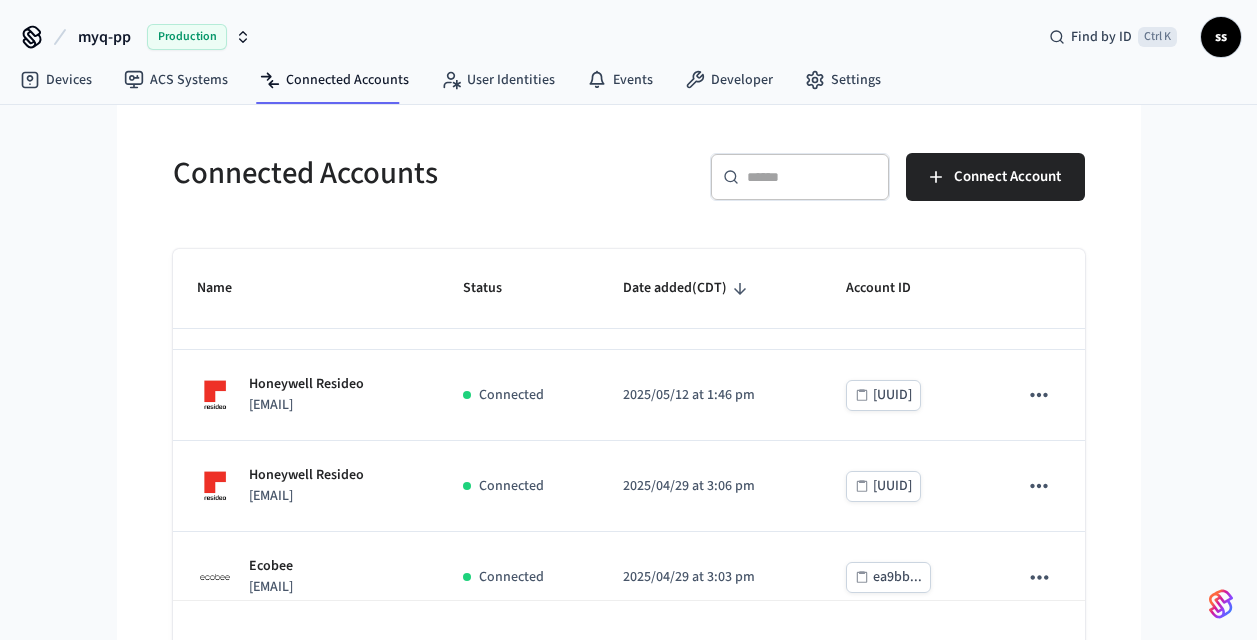 scroll, scrollTop: 672, scrollLeft: 0, axis: vertical 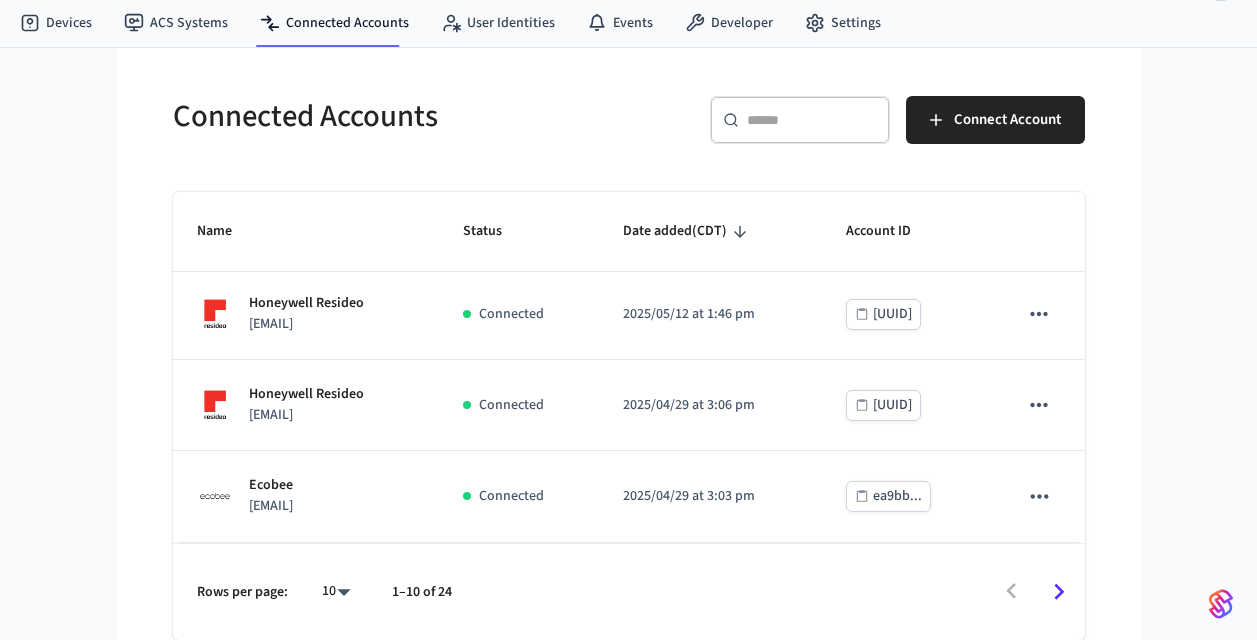 click 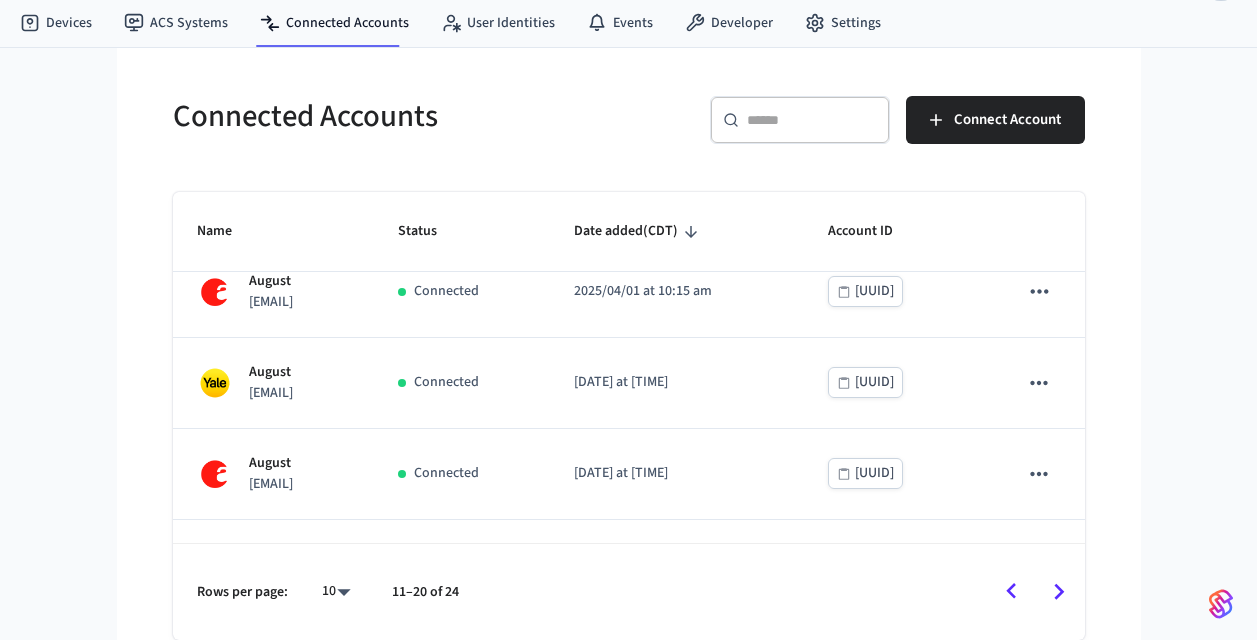 scroll, scrollTop: 0, scrollLeft: 0, axis: both 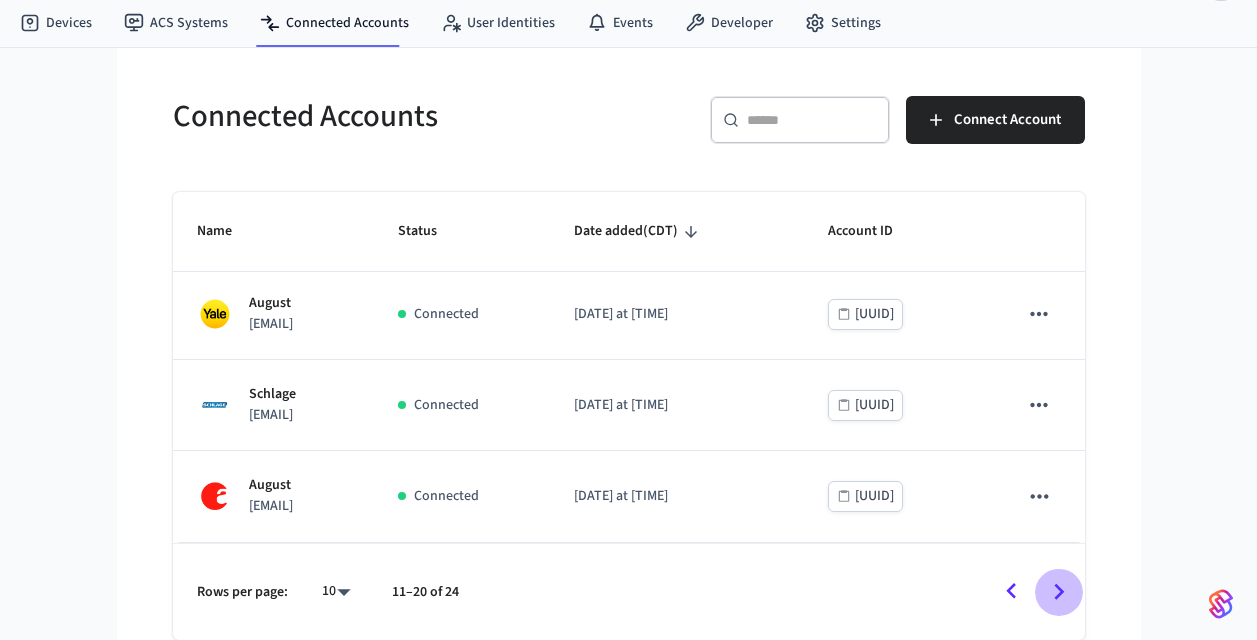 click 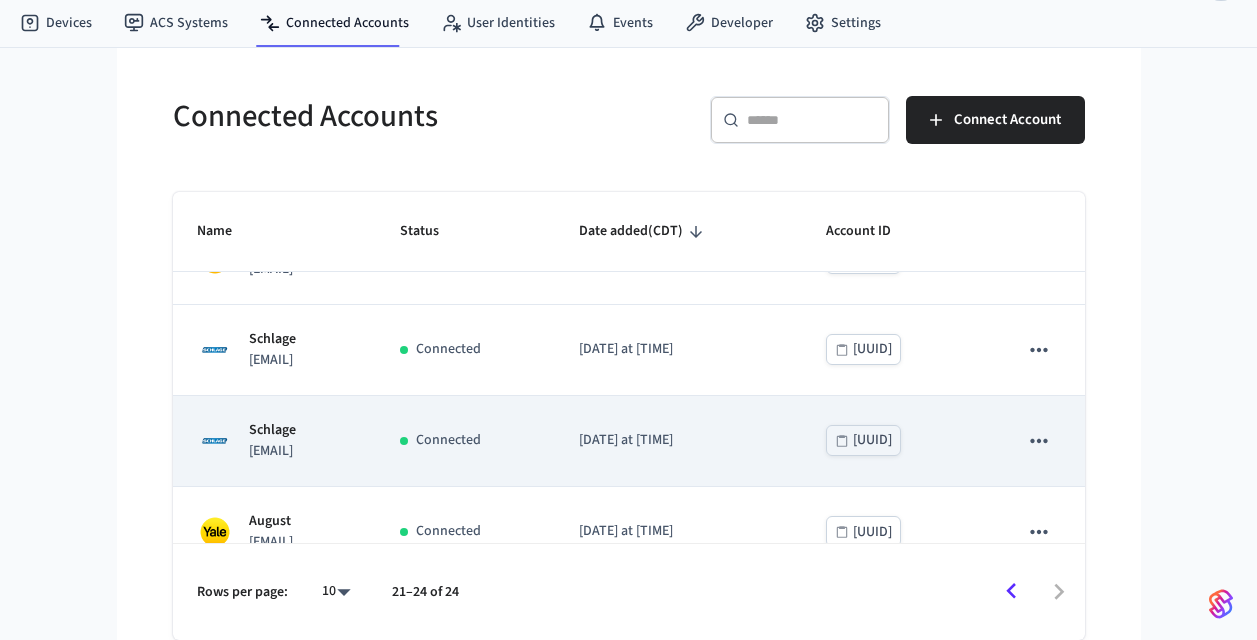 scroll, scrollTop: 0, scrollLeft: 0, axis: both 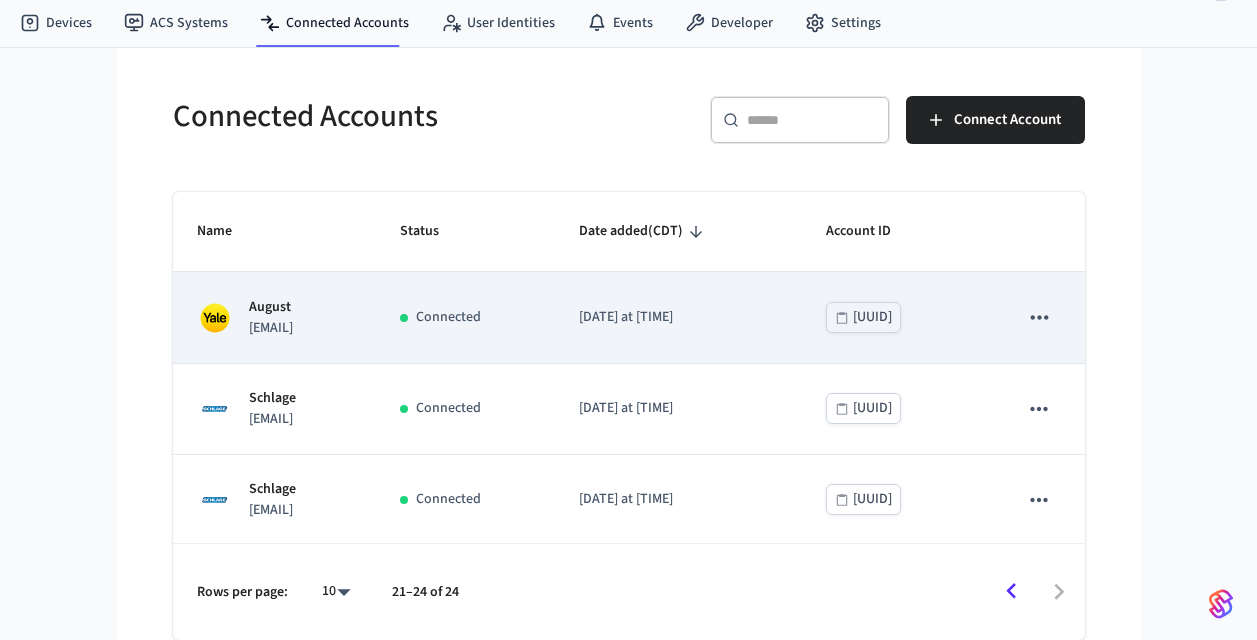 click on "Connected" at bounding box center (465, 317) 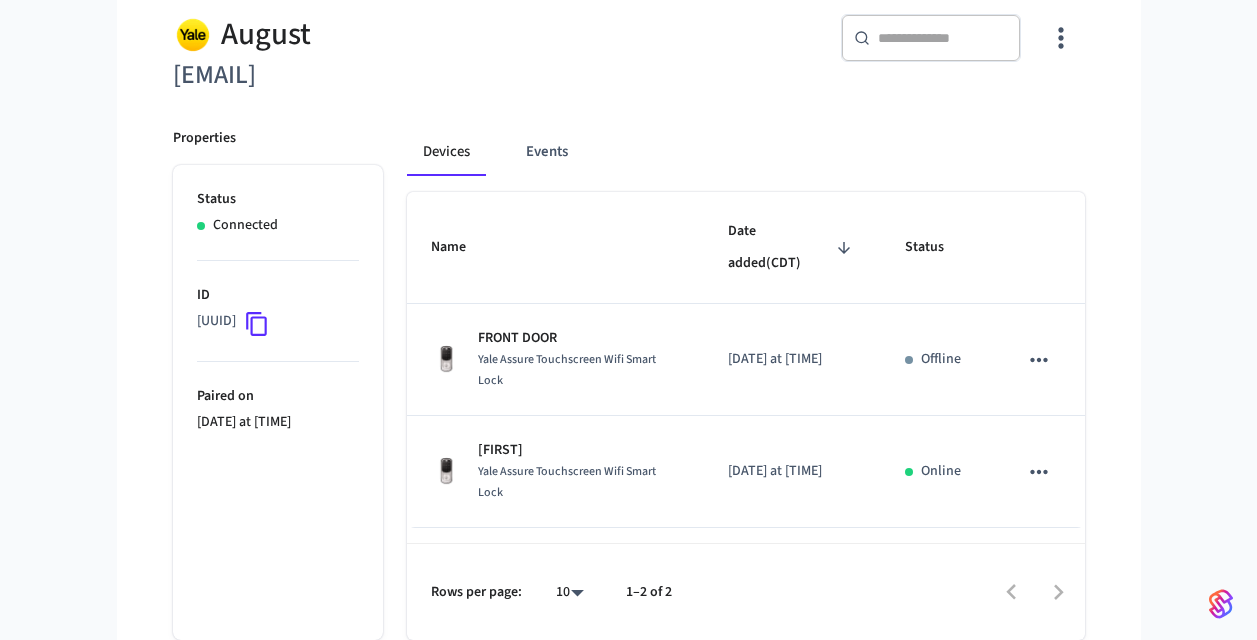 scroll, scrollTop: 0, scrollLeft: 0, axis: both 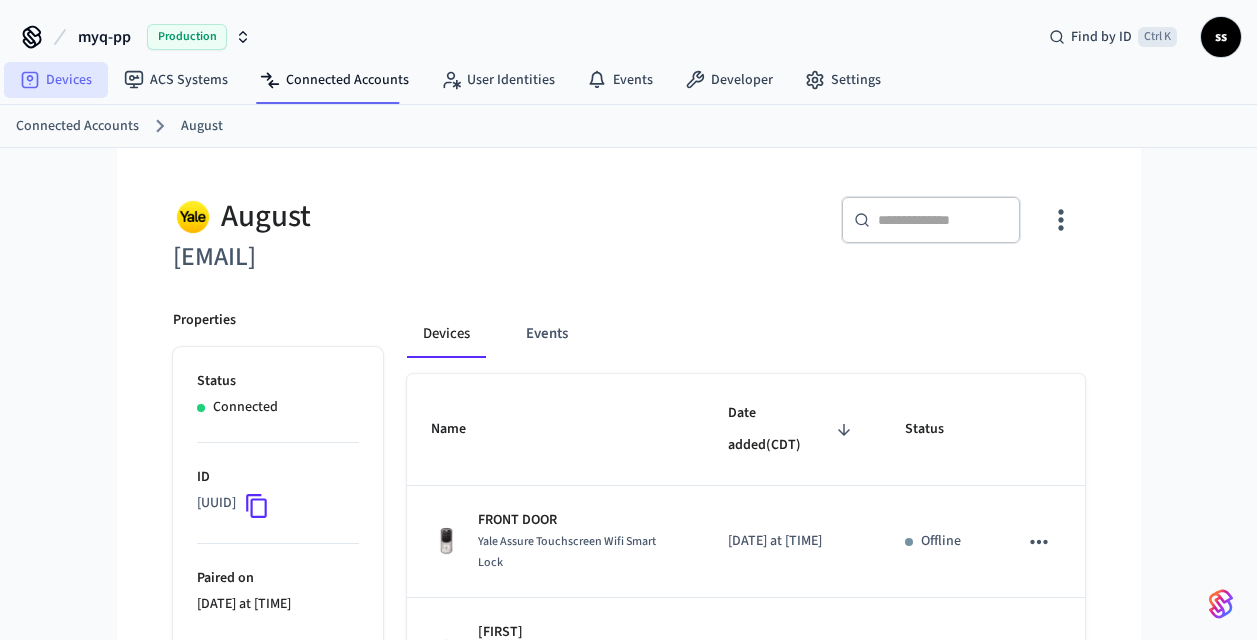 click on "Devices" at bounding box center [56, 80] 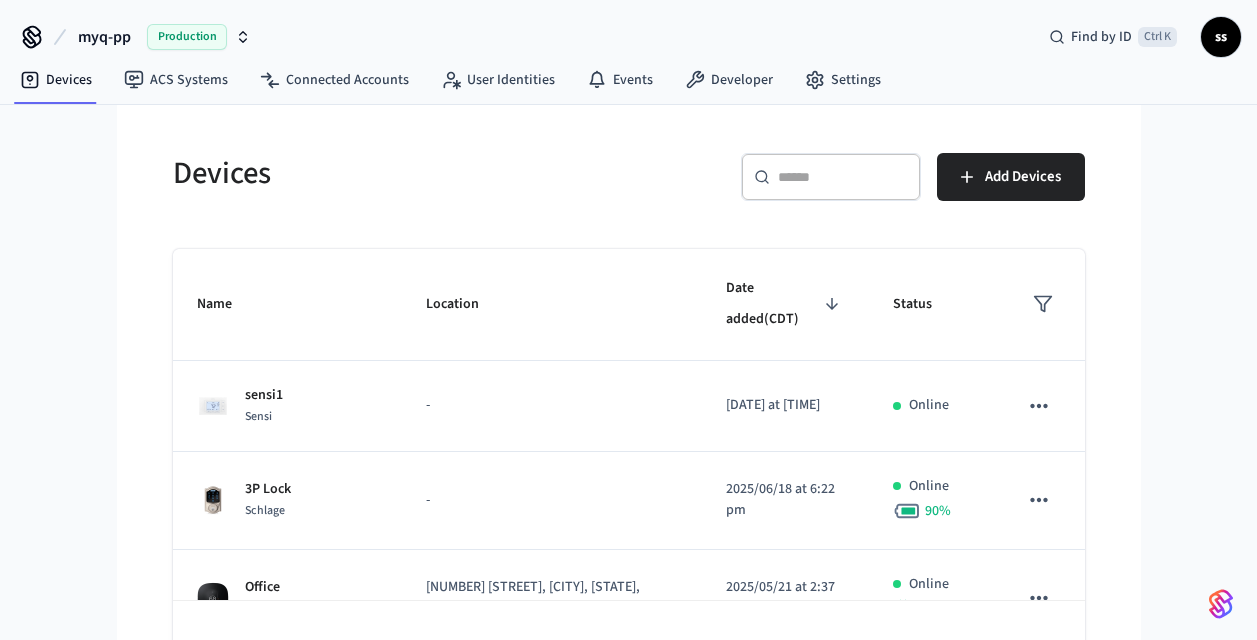 click on "​ ​" at bounding box center [831, 177] 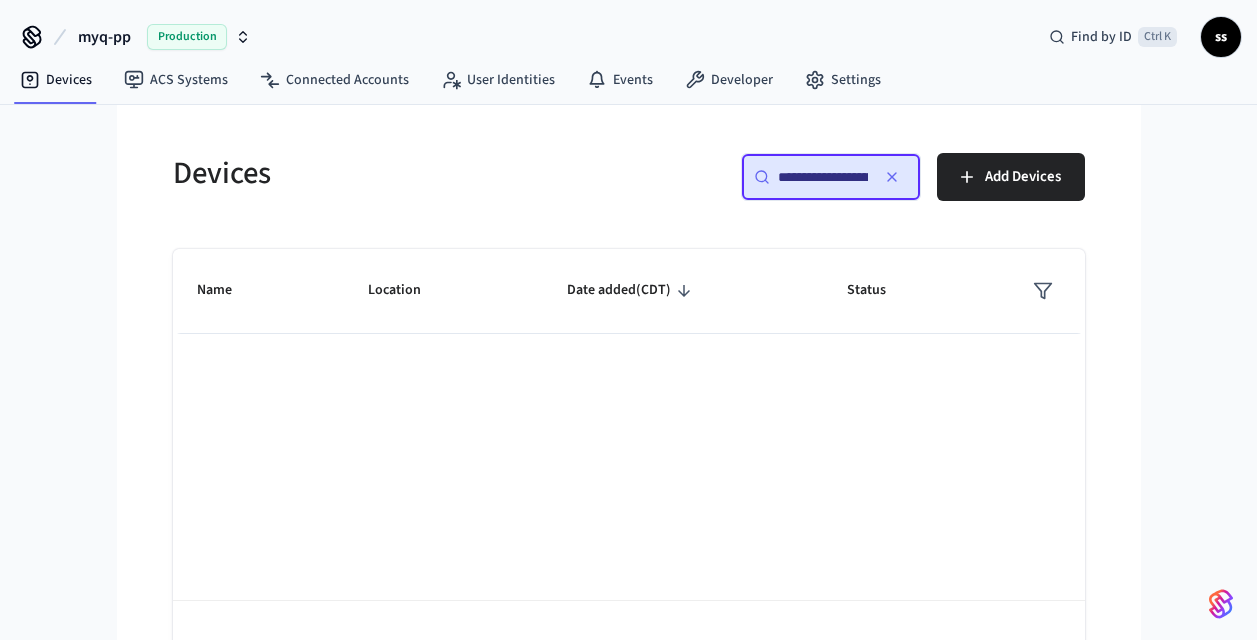 scroll, scrollTop: 0, scrollLeft: 150, axis: horizontal 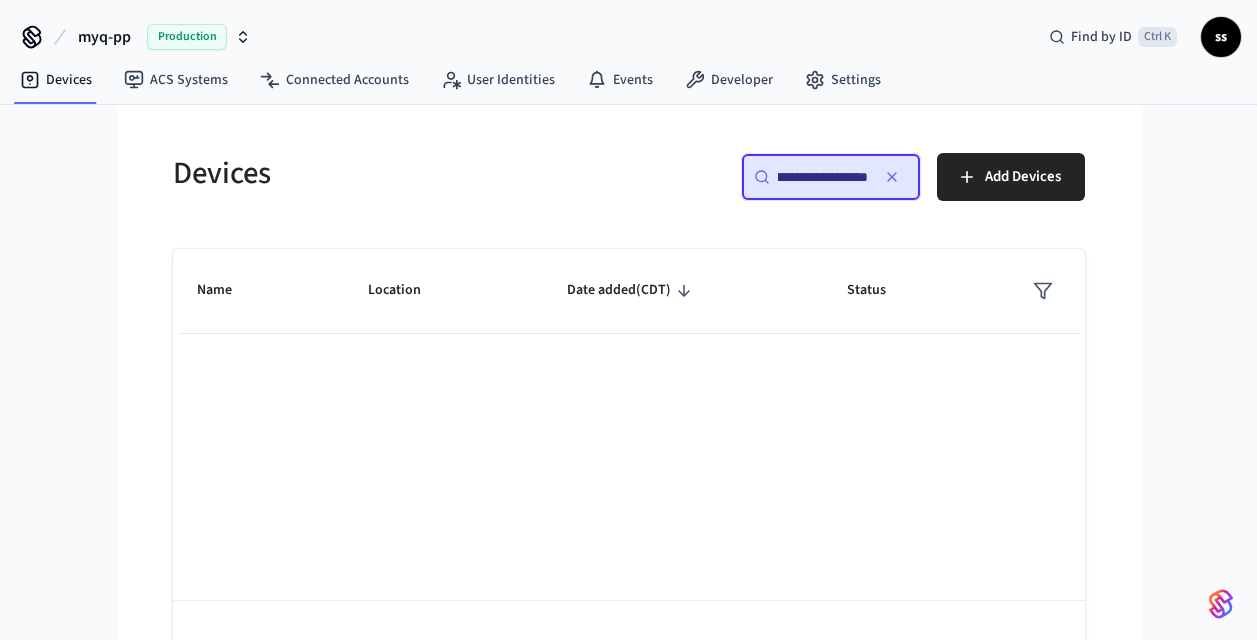type on "**********" 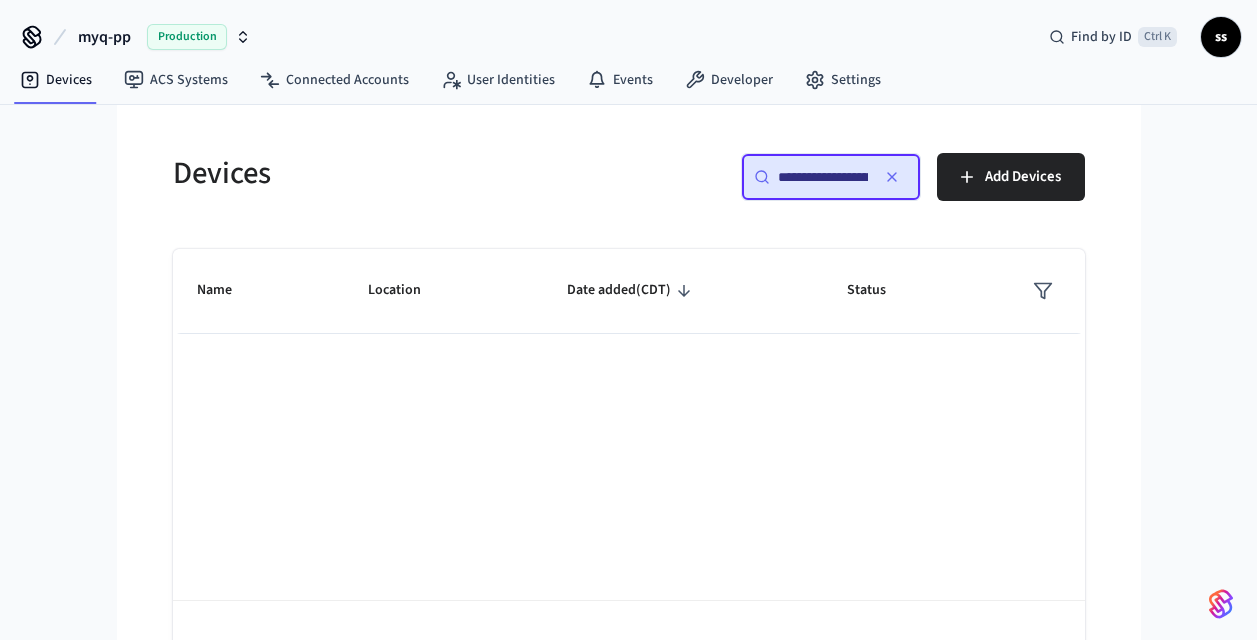 click on "Production" at bounding box center (187, 37) 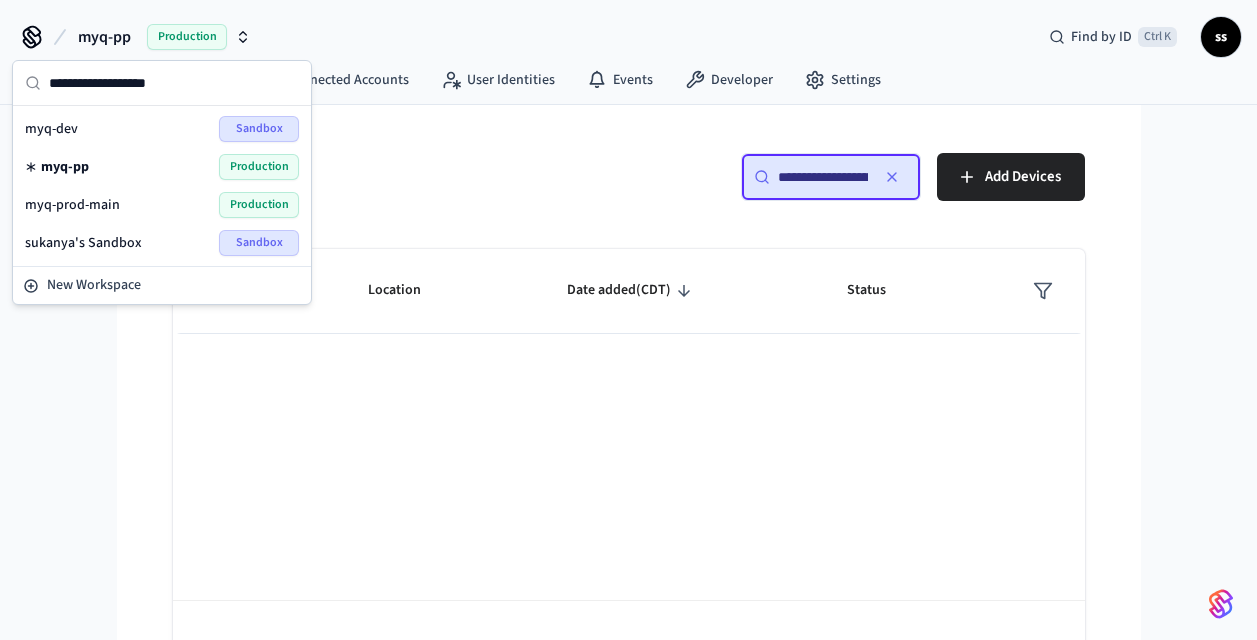 click on "myq-pp Production" at bounding box center (162, 167) 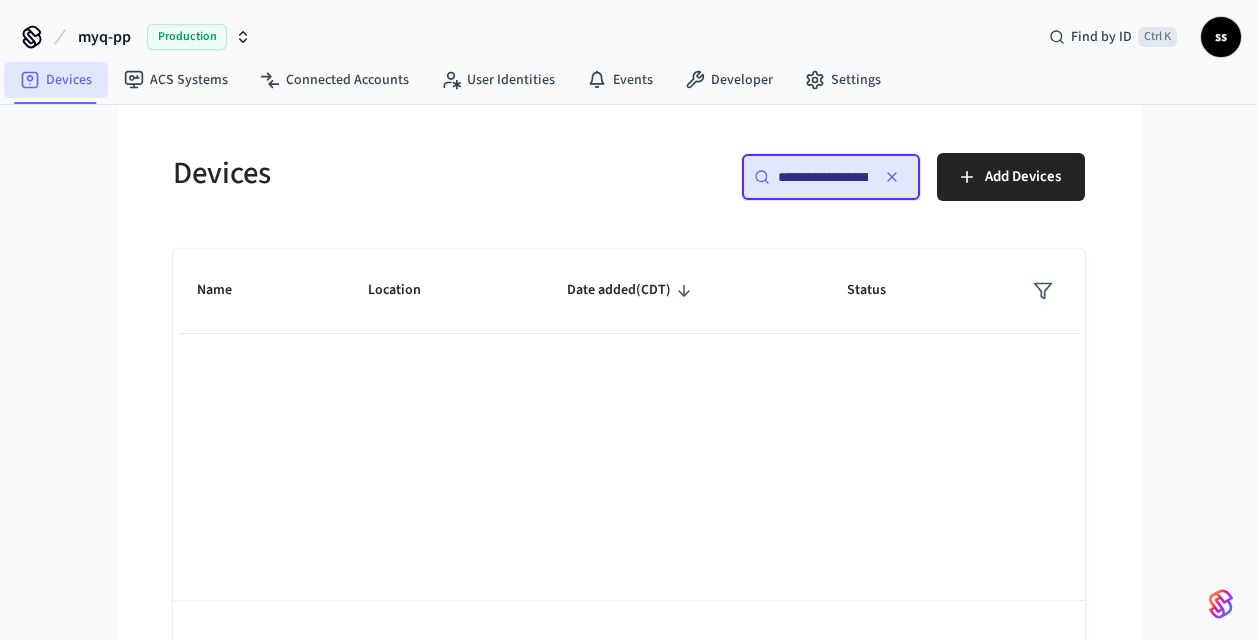 click on "Devices" at bounding box center (56, 80) 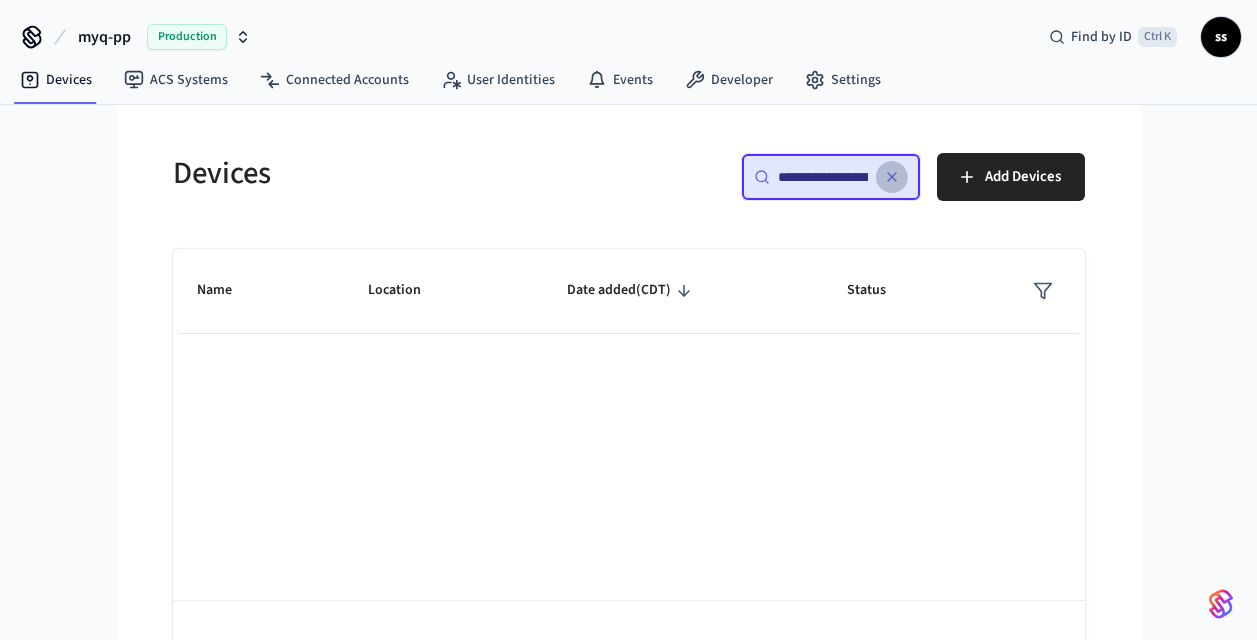 click 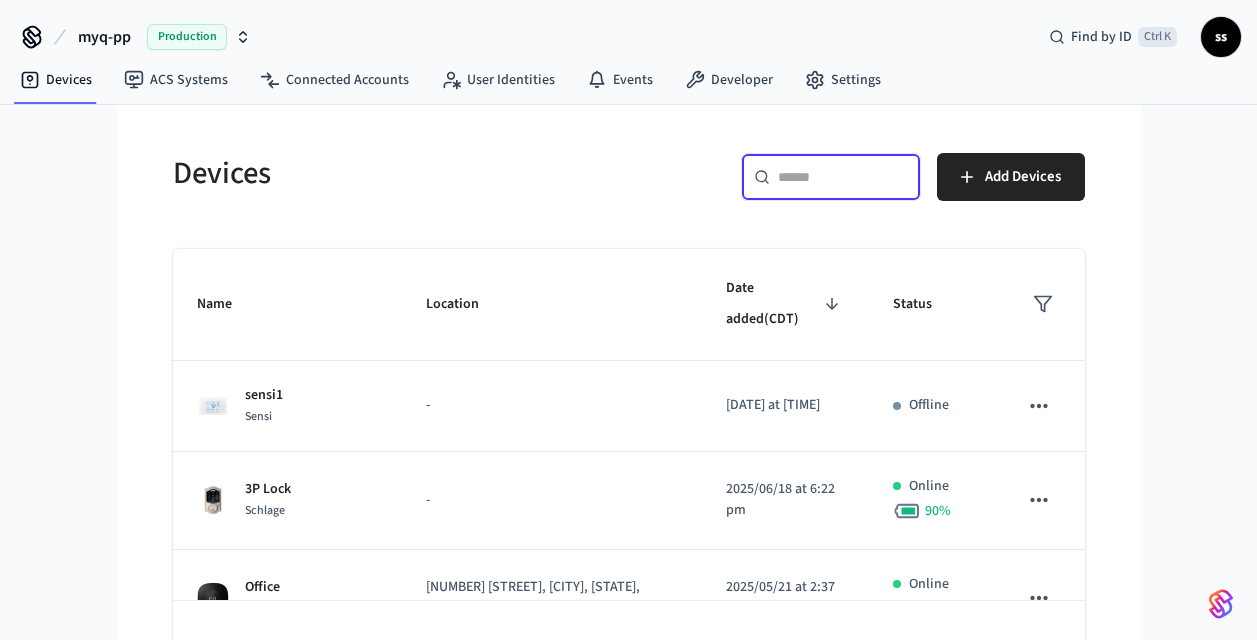 click at bounding box center (843, 177) 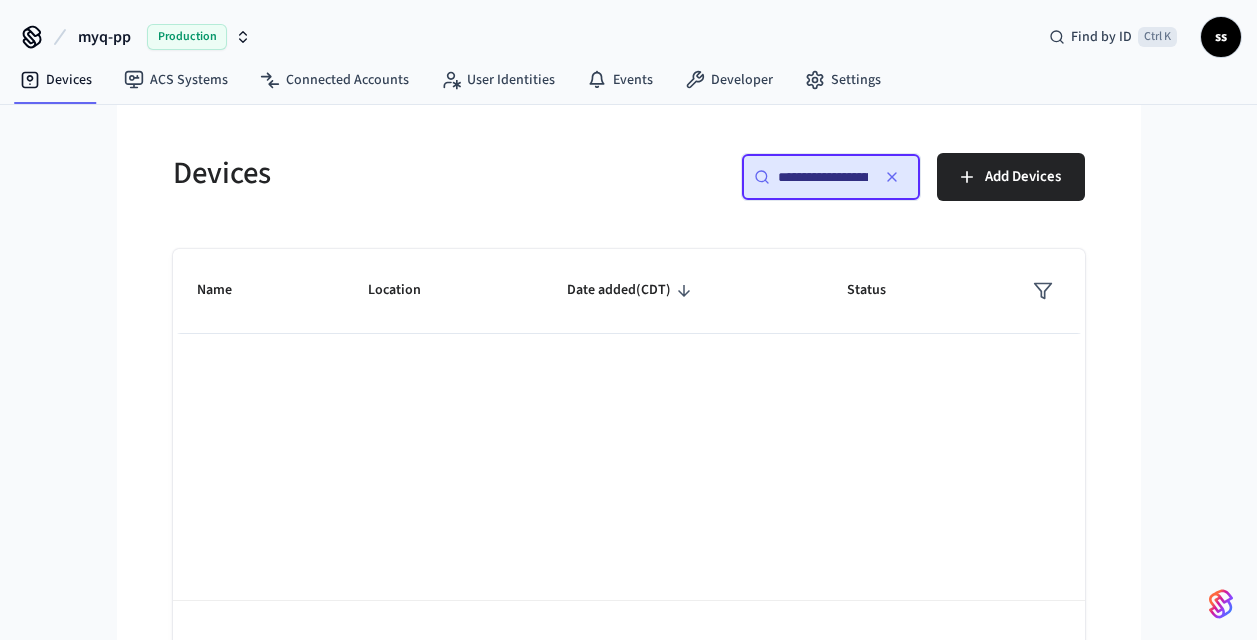 scroll, scrollTop: 0, scrollLeft: 150, axis: horizontal 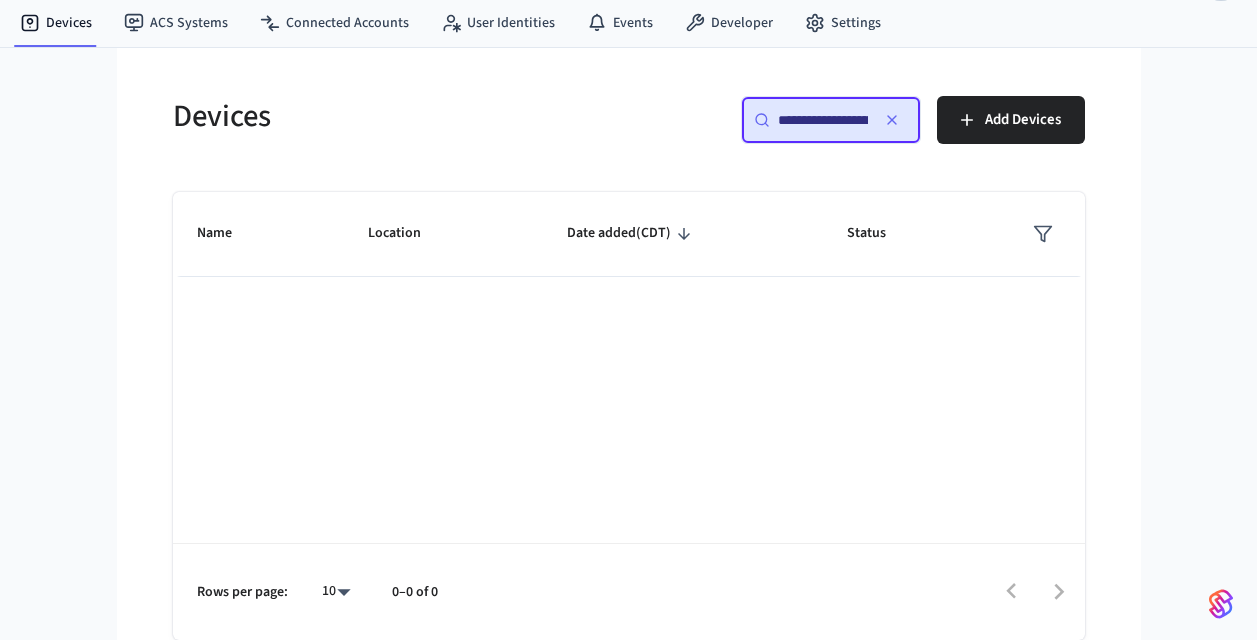 type on "**********" 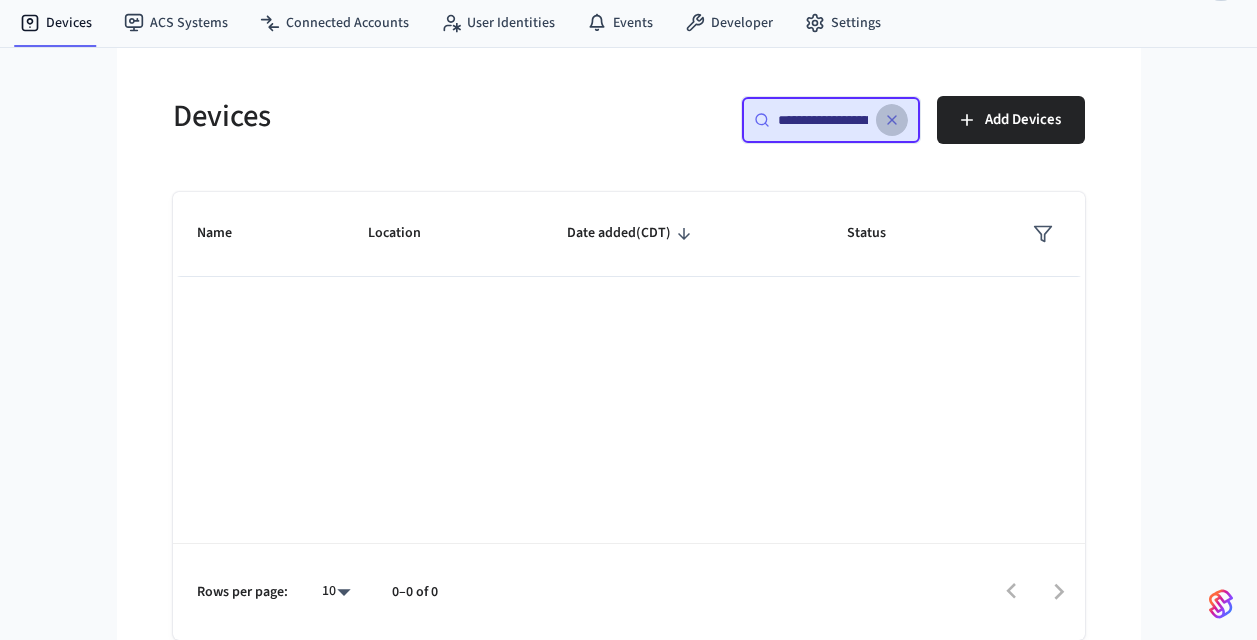 click 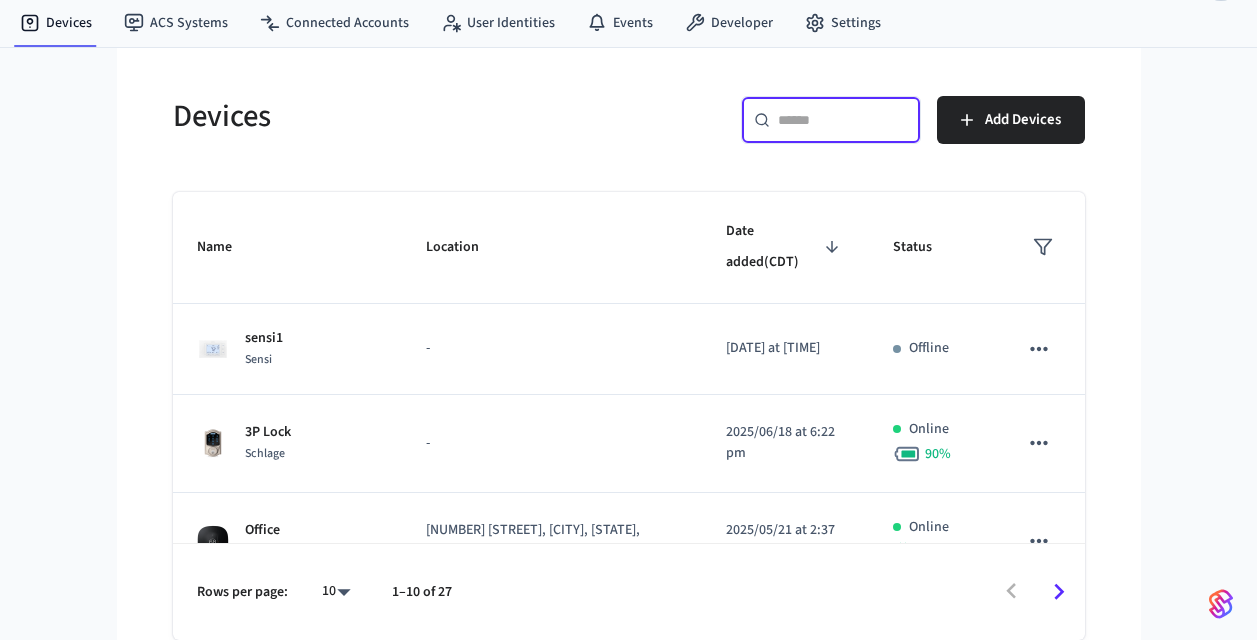 click at bounding box center (843, 120) 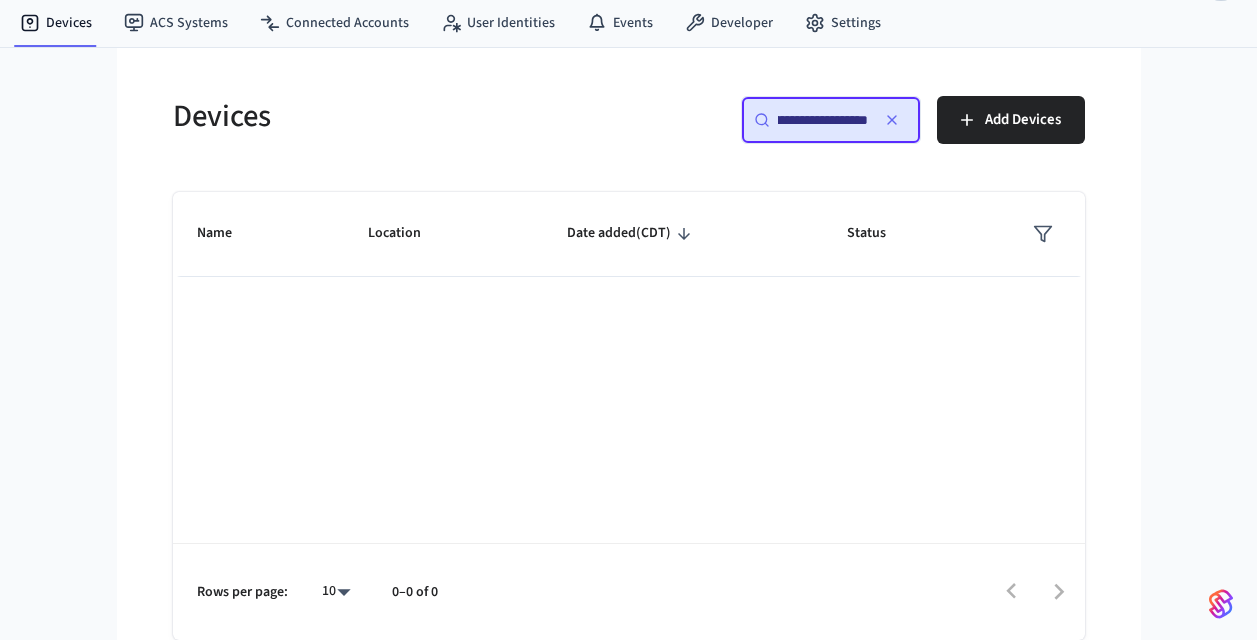 scroll, scrollTop: 0, scrollLeft: 0, axis: both 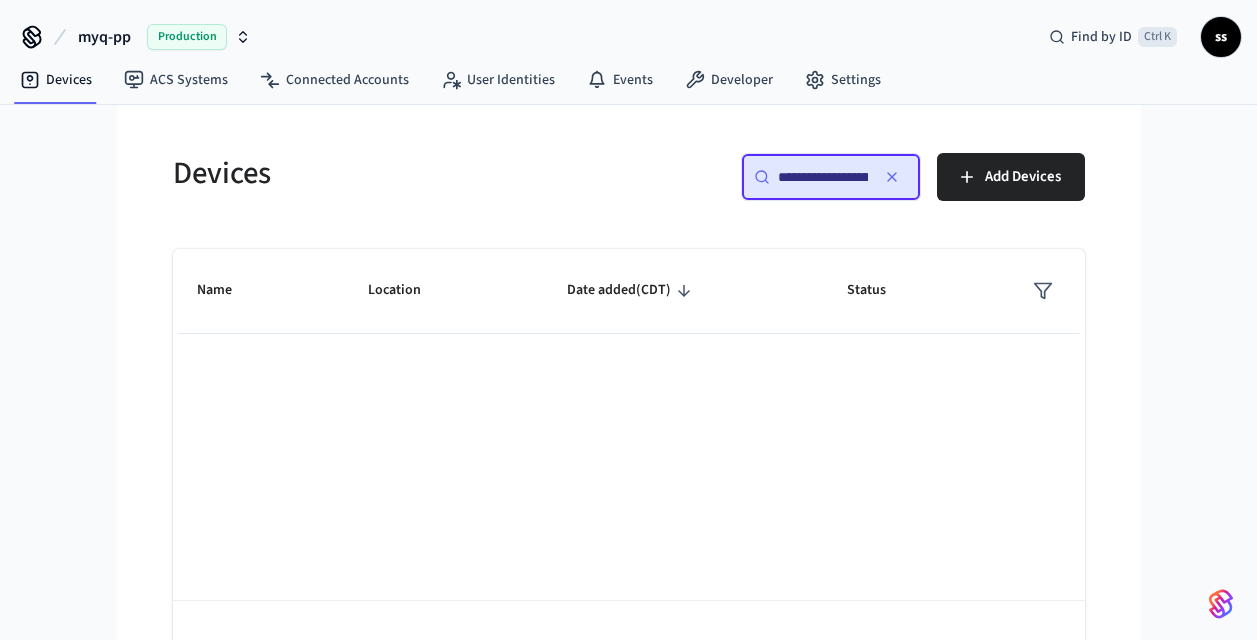 type on "**********" 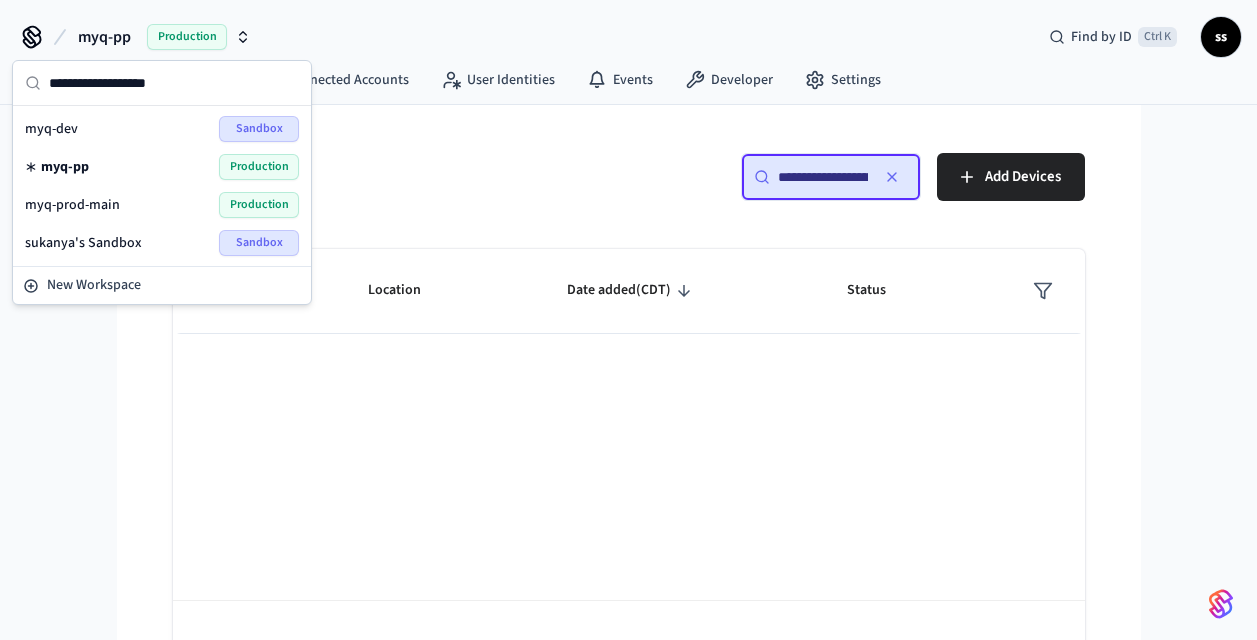 click on "myq-pp Production" at bounding box center [162, 167] 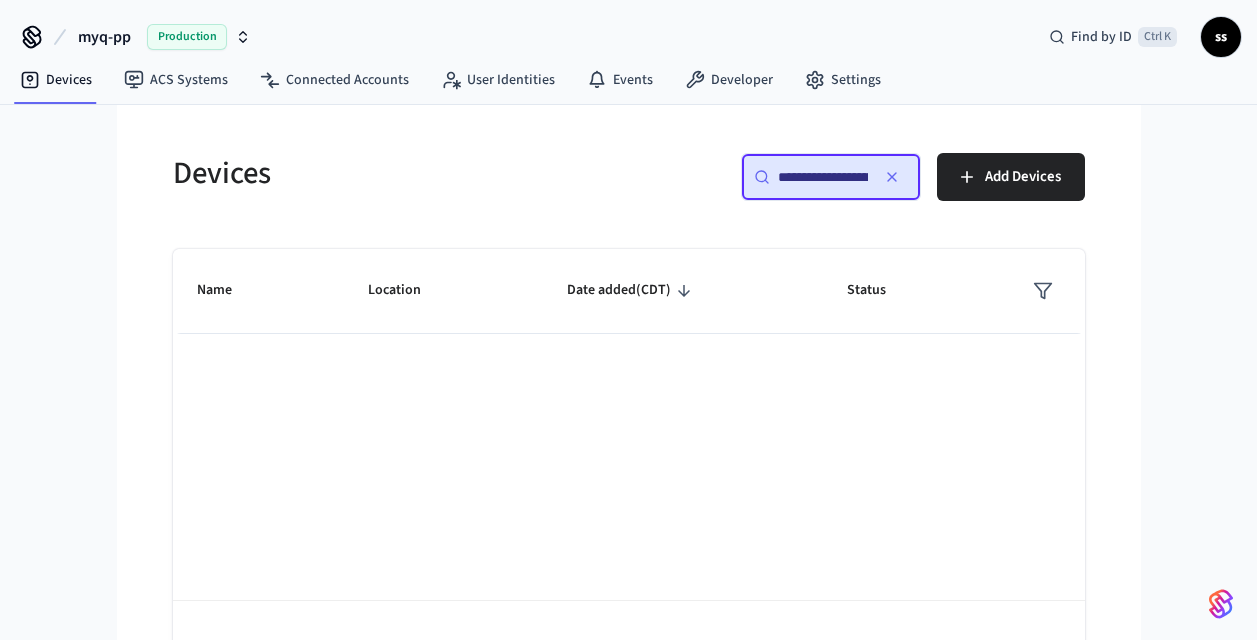 click 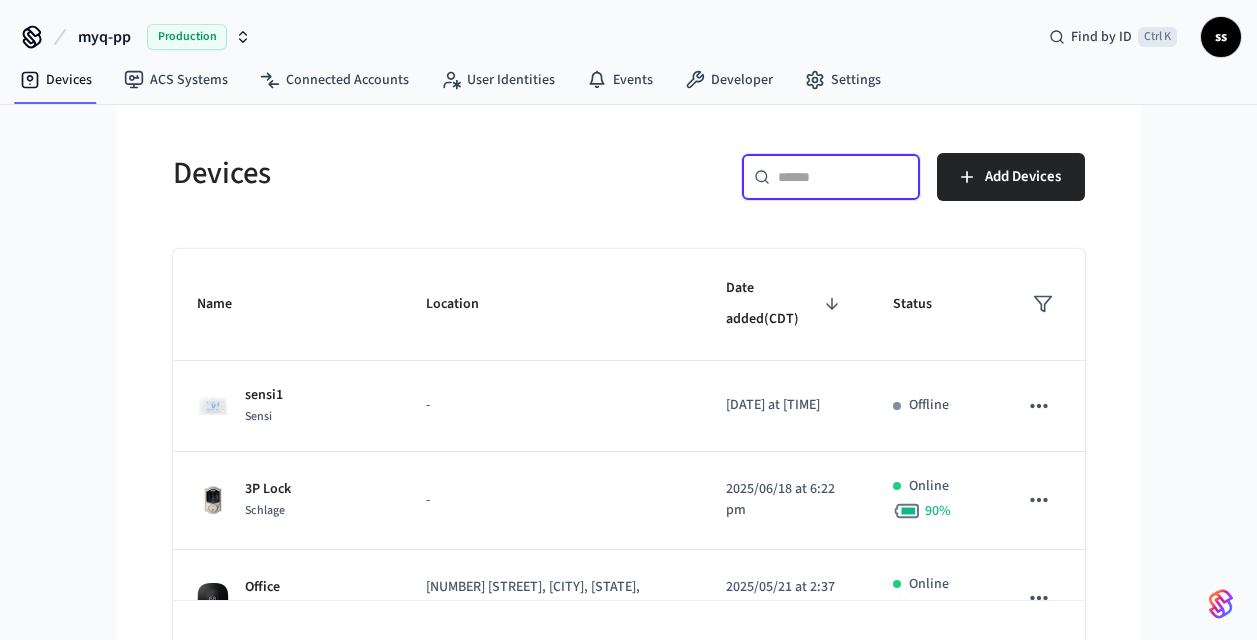 click at bounding box center (843, 177) 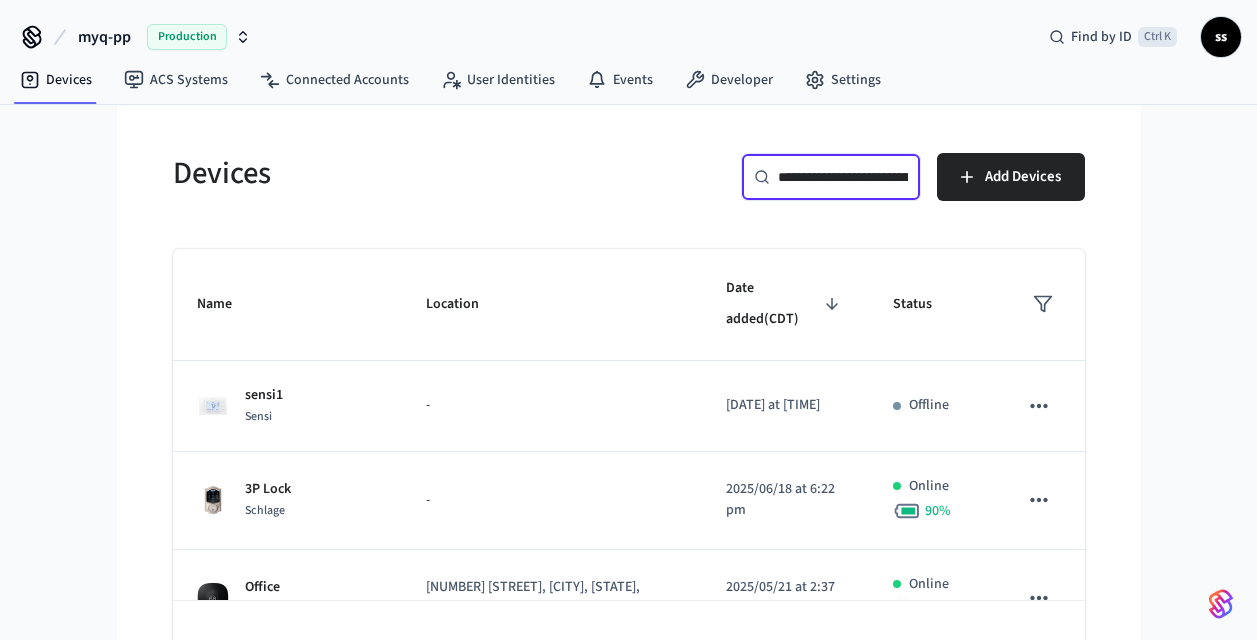 scroll, scrollTop: 0, scrollLeft: 149, axis: horizontal 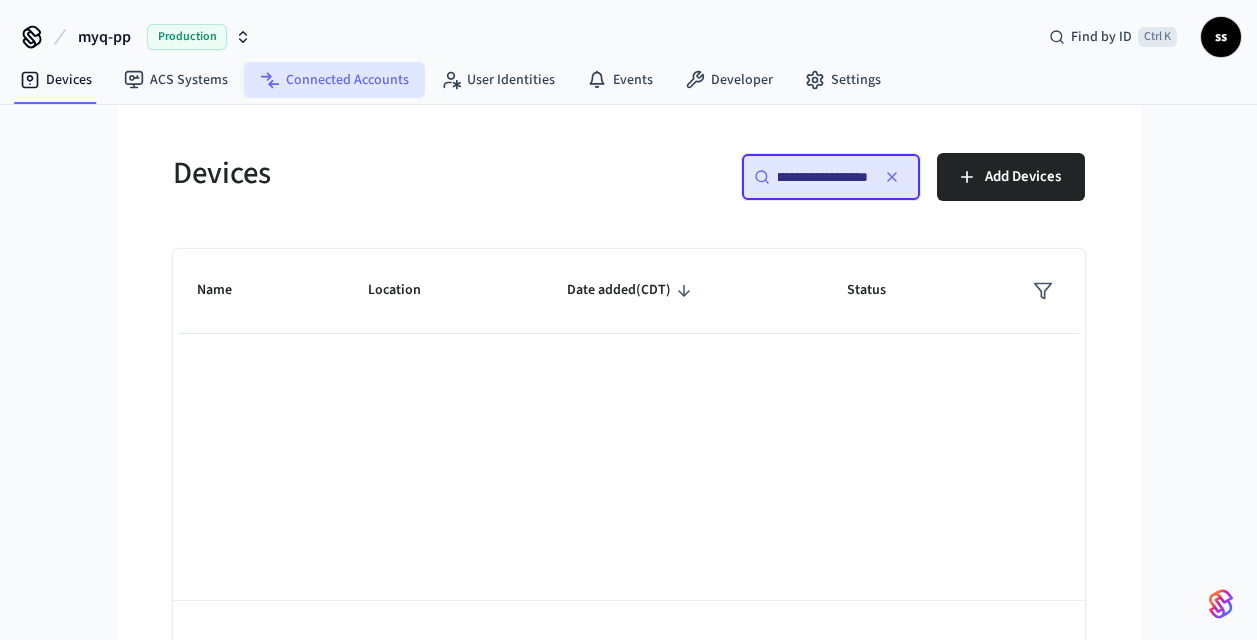 type on "**********" 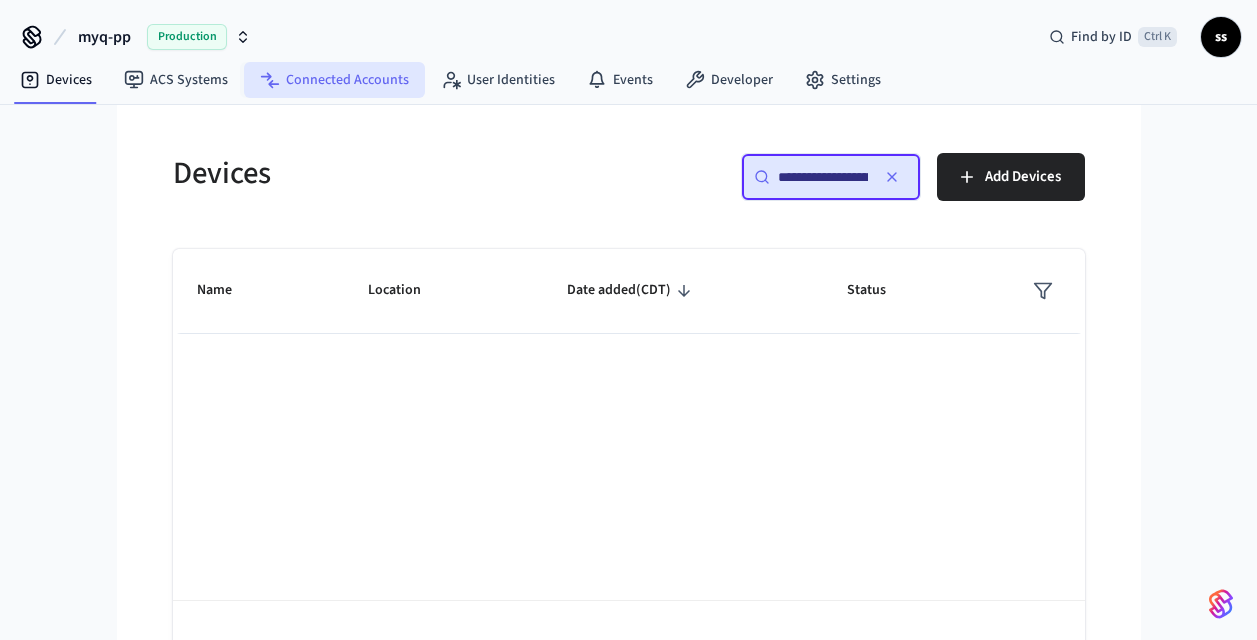 click on "Connected Accounts" at bounding box center (334, 80) 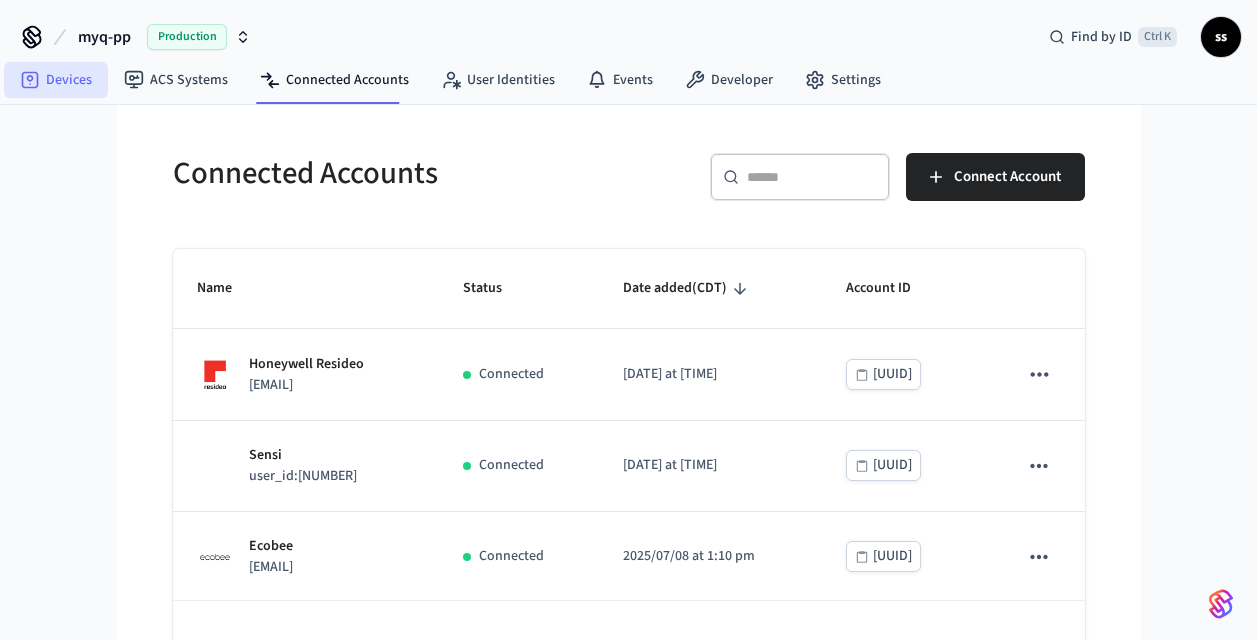 click on "Devices" at bounding box center [56, 80] 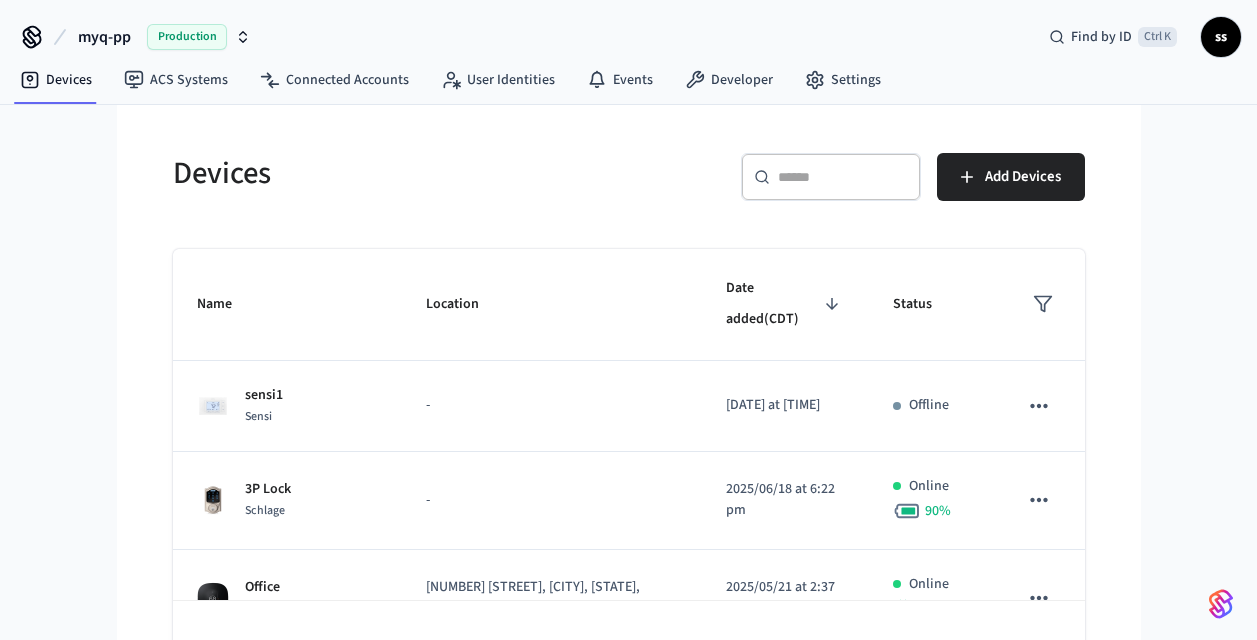 click on "Production" at bounding box center [187, 37] 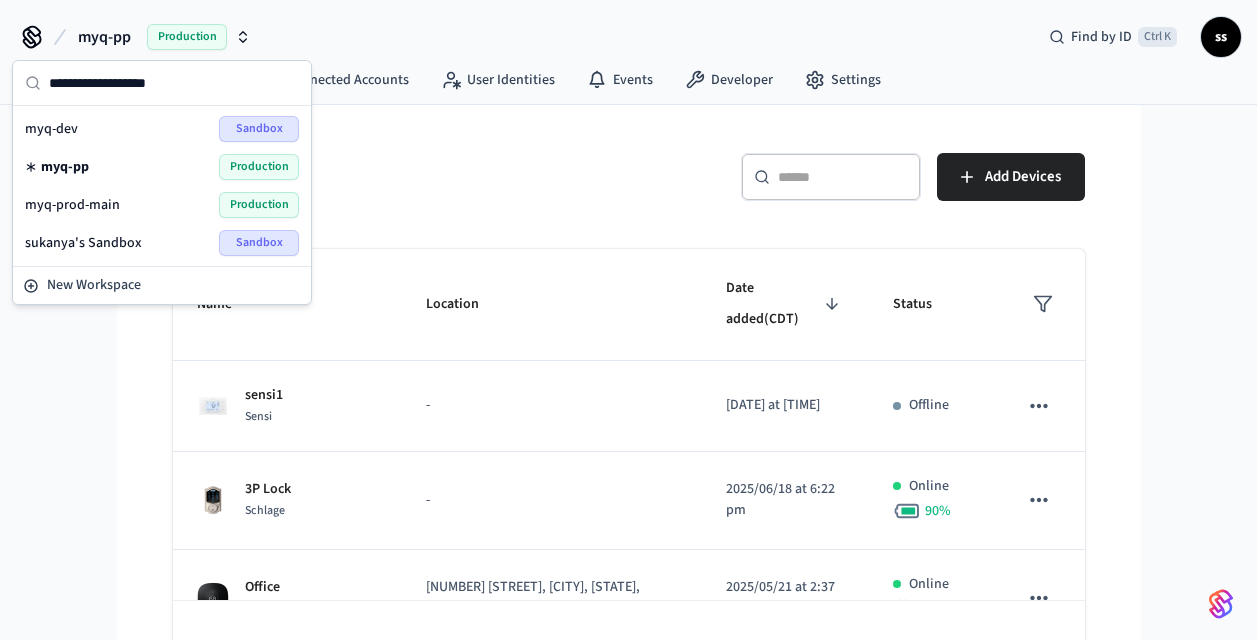 click on "[PRODUCT] [PRODUCT]" at bounding box center [162, 129] 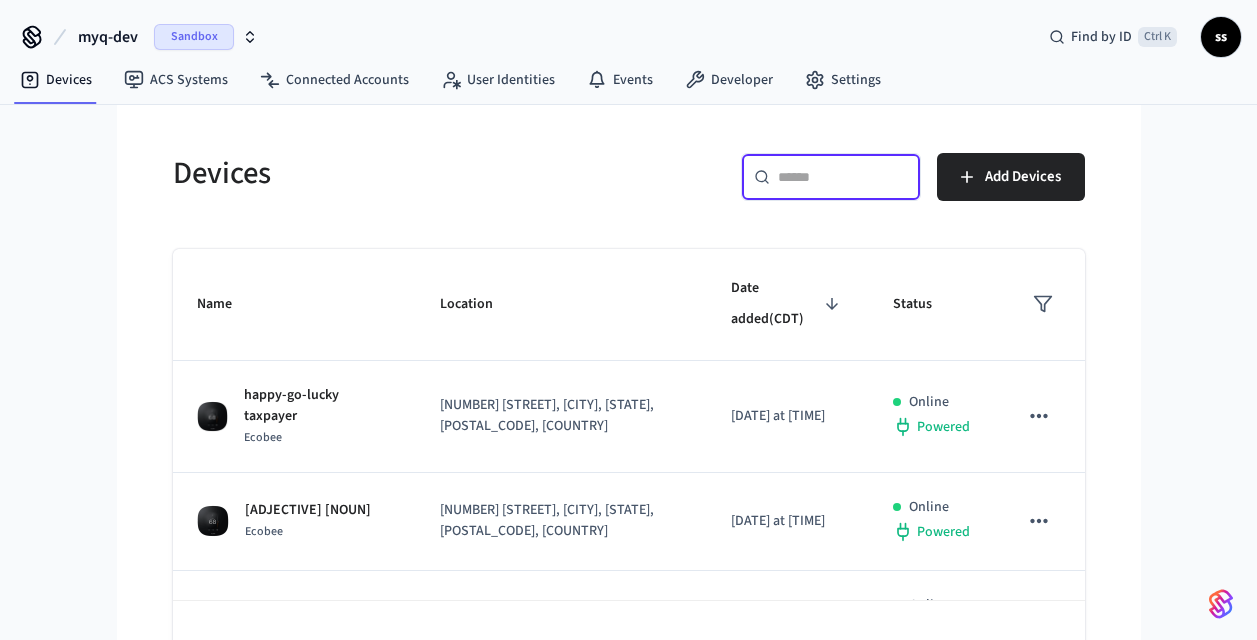 click at bounding box center (843, 177) 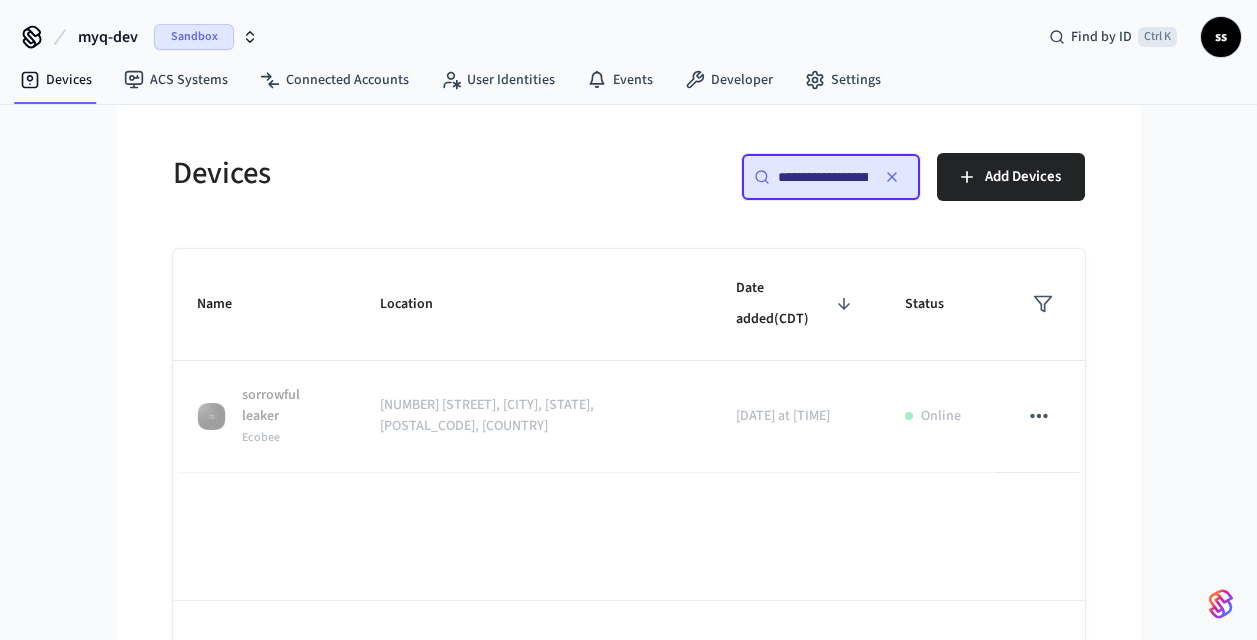 scroll, scrollTop: 0, scrollLeft: 149, axis: horizontal 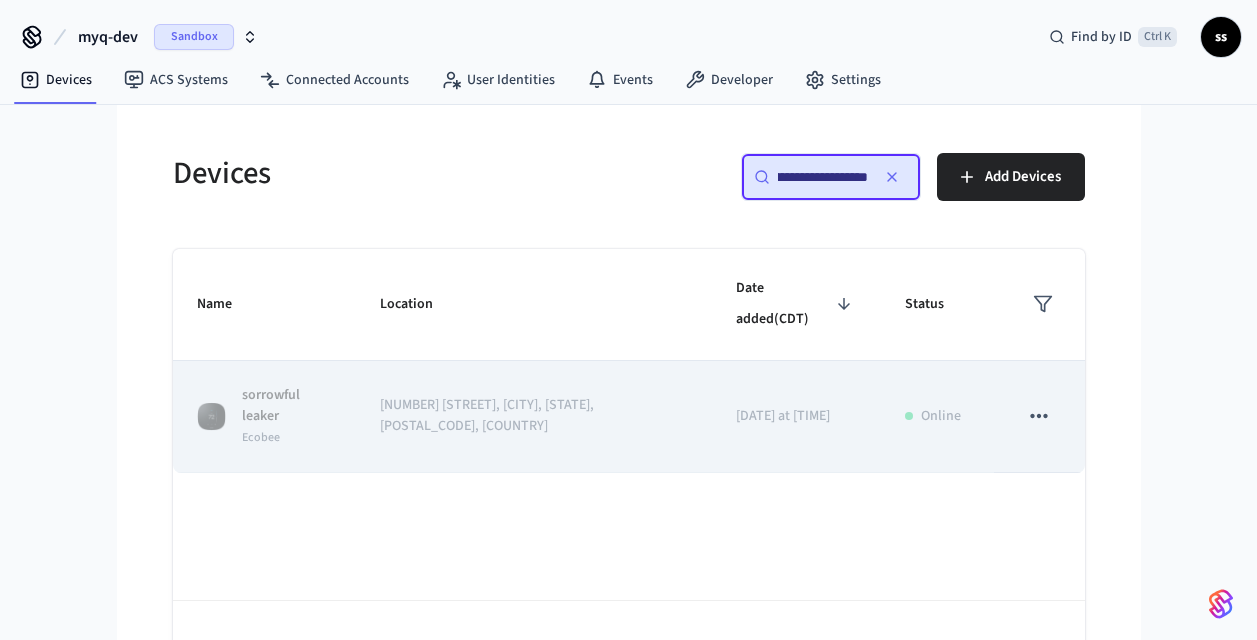 type on "**********" 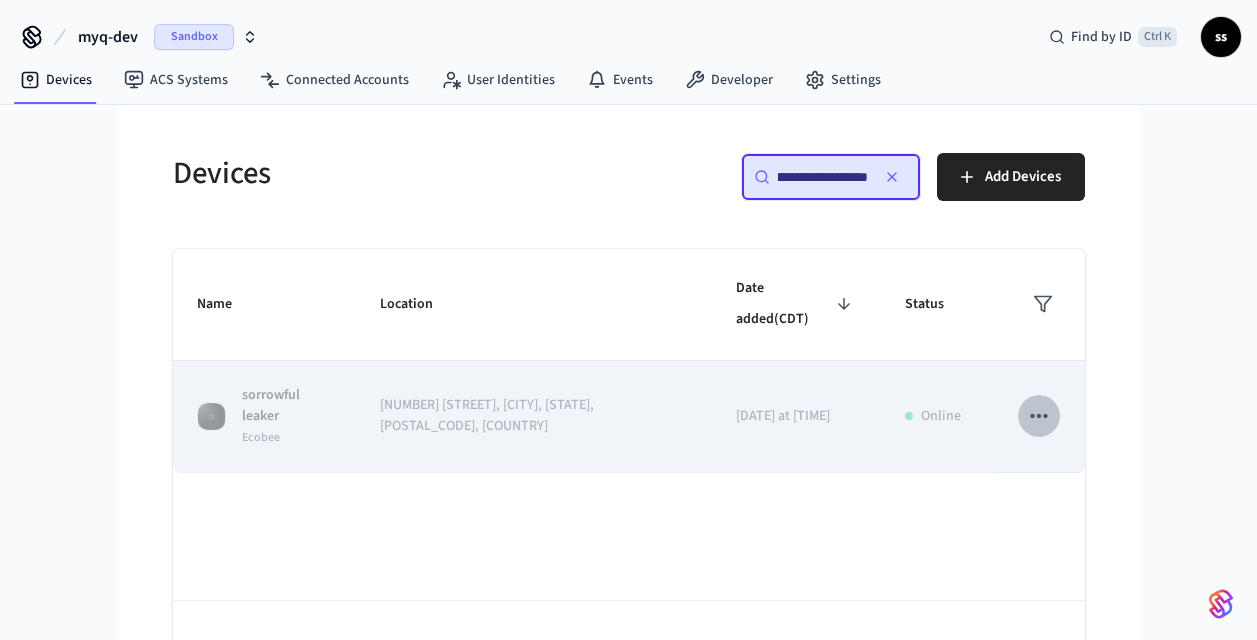 scroll, scrollTop: 0, scrollLeft: 0, axis: both 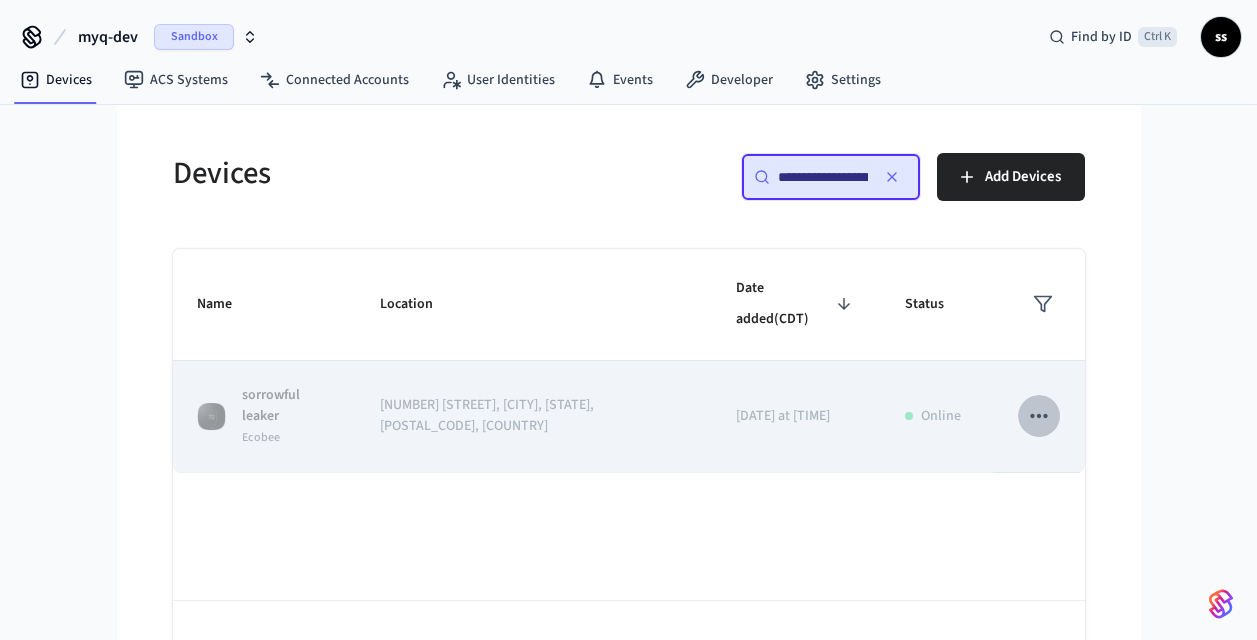 click 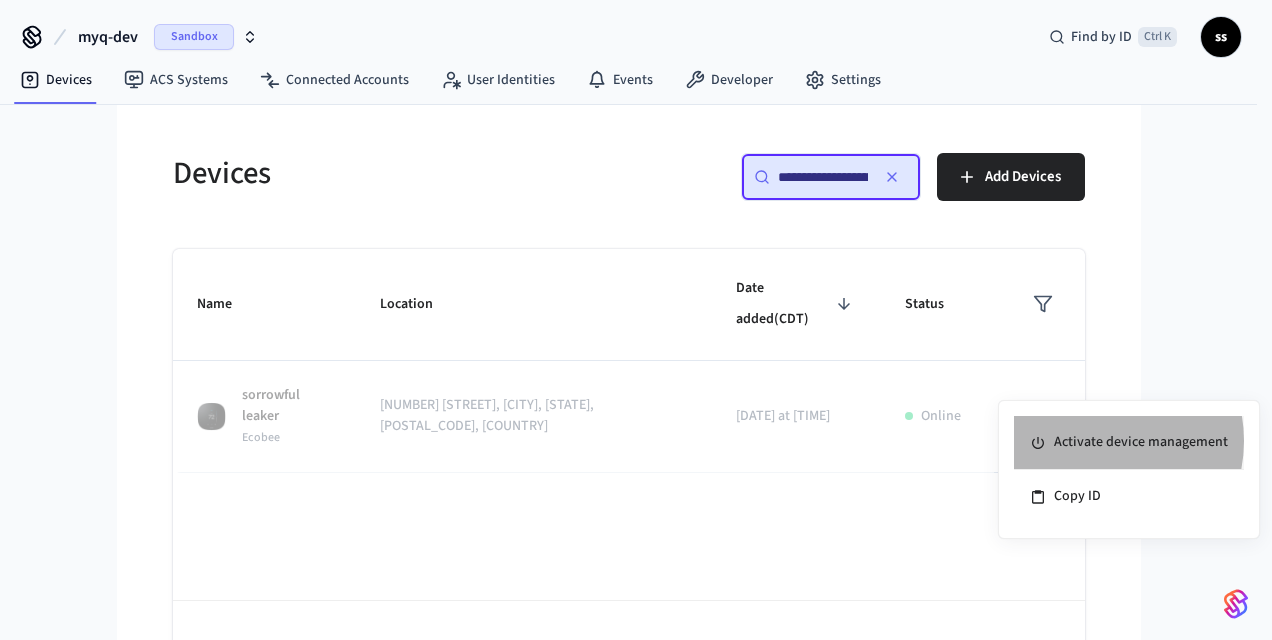 click on "Activate device management" at bounding box center [1129, 443] 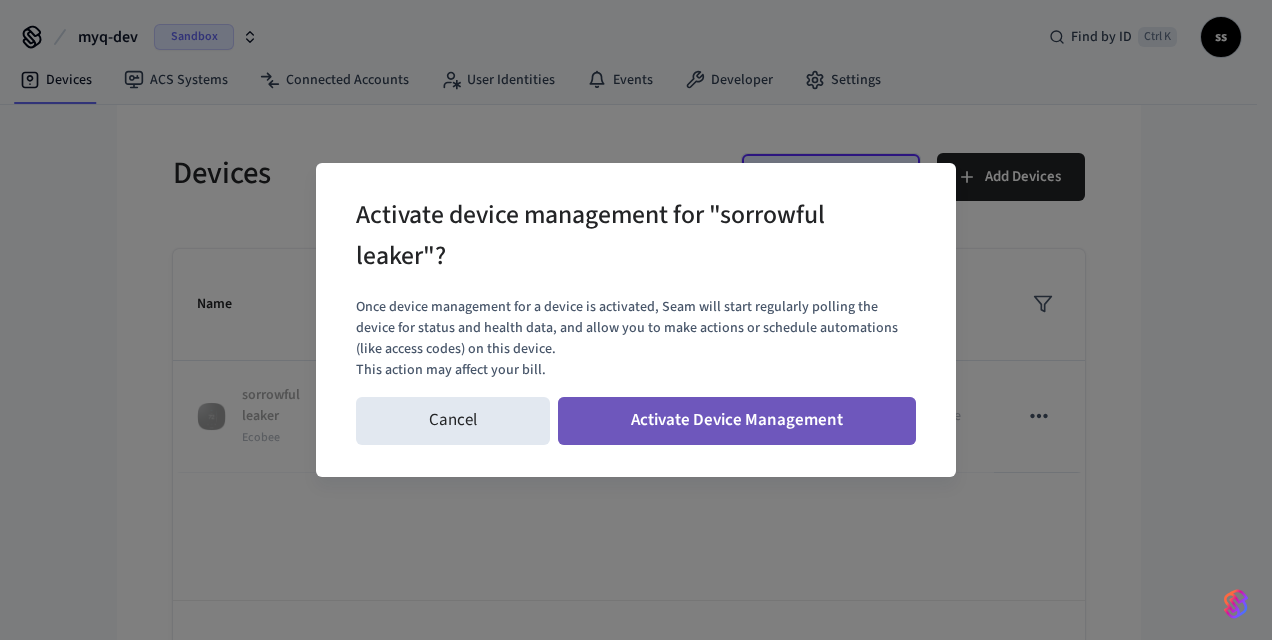 click on "Activate Device Management" at bounding box center [737, 421] 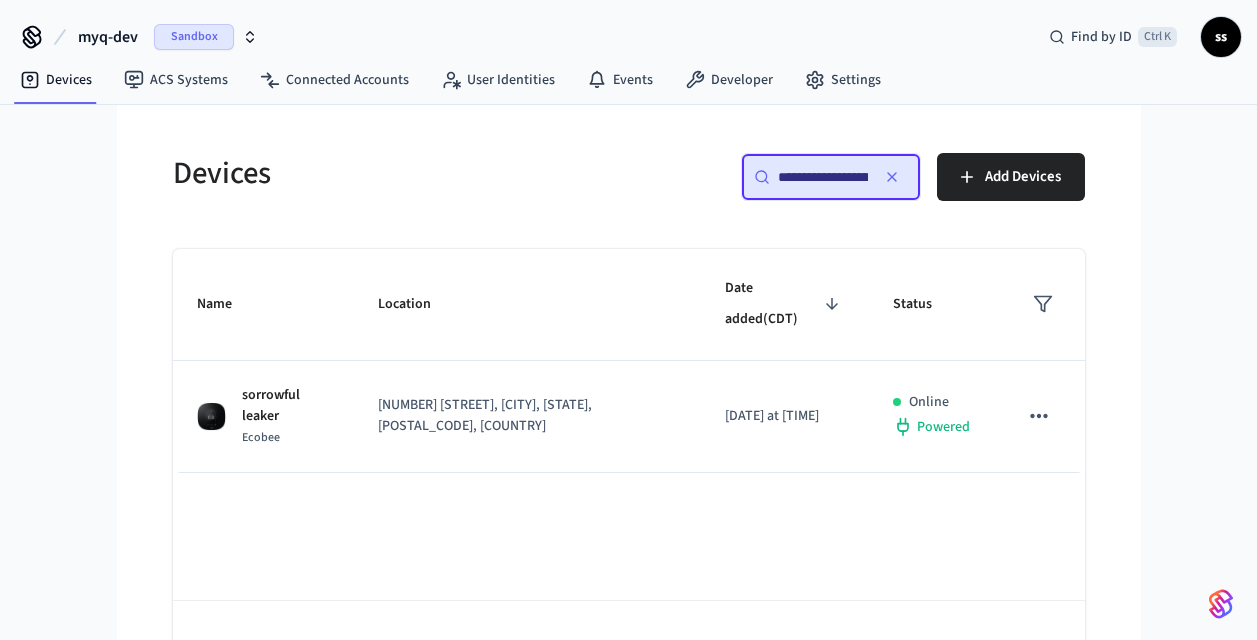 click on "**********" at bounding box center (629, 401) 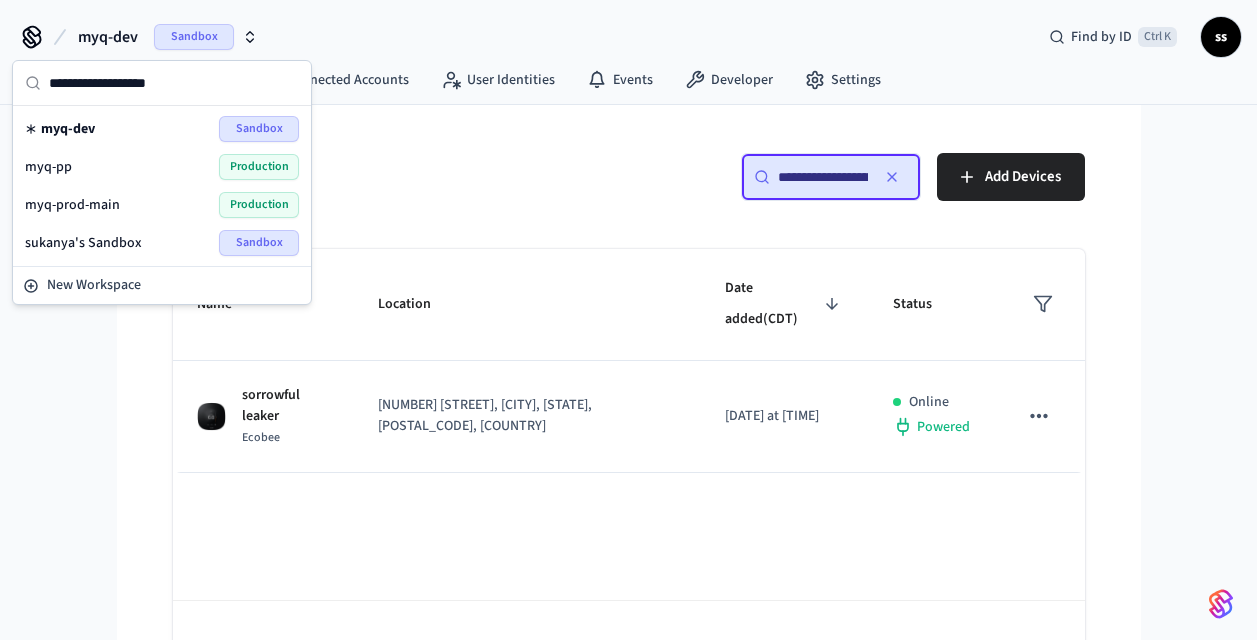 click on "myq-pp Production" at bounding box center [162, 167] 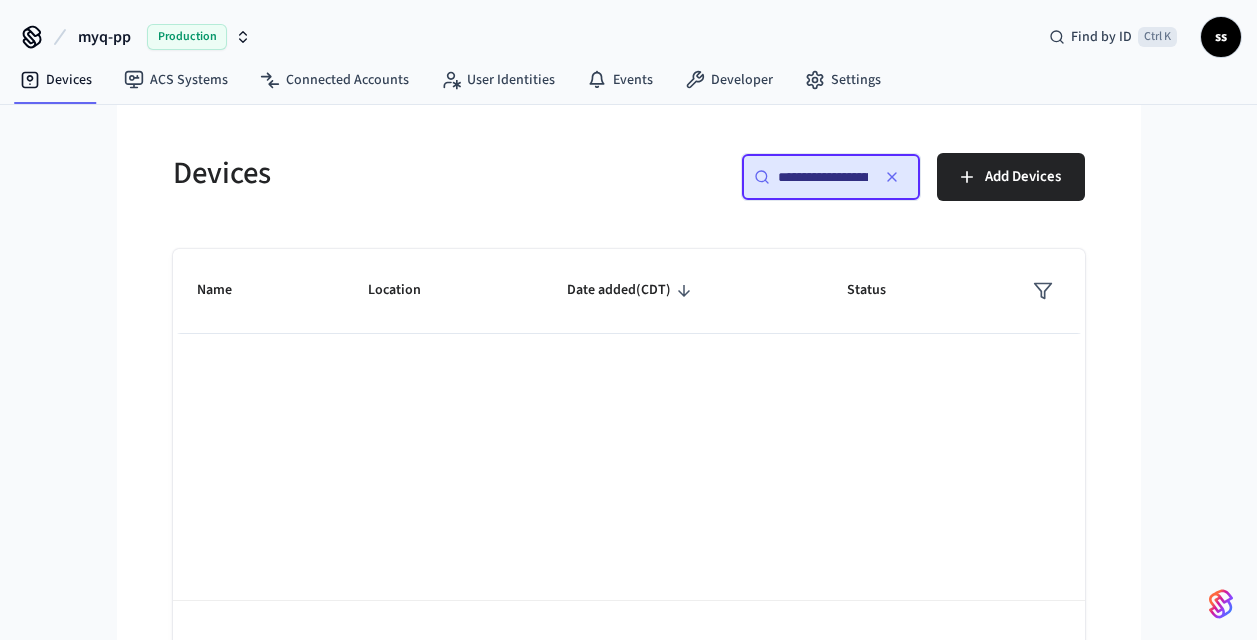 click 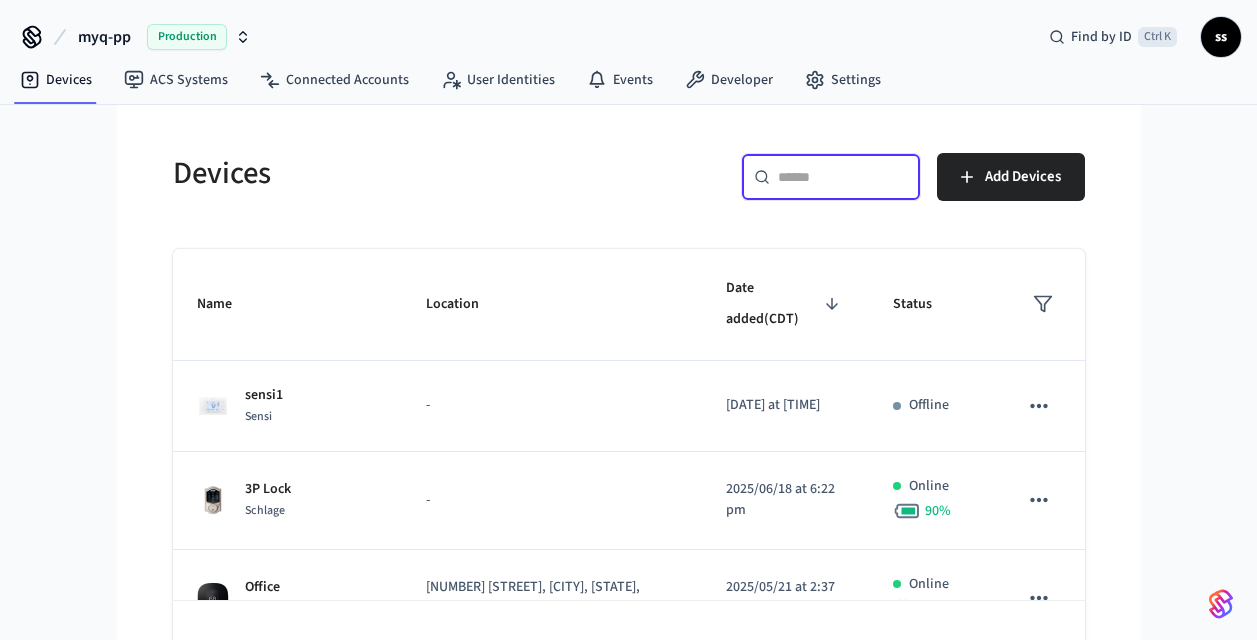 click at bounding box center [843, 177] 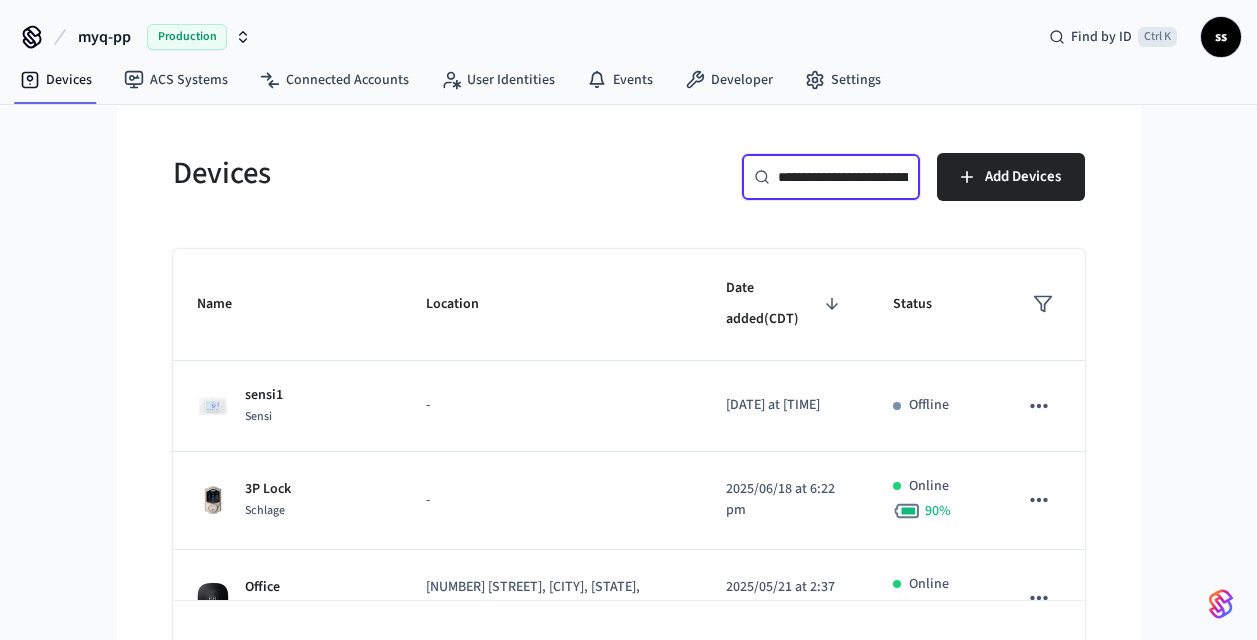 scroll, scrollTop: 0, scrollLeft: 149, axis: horizontal 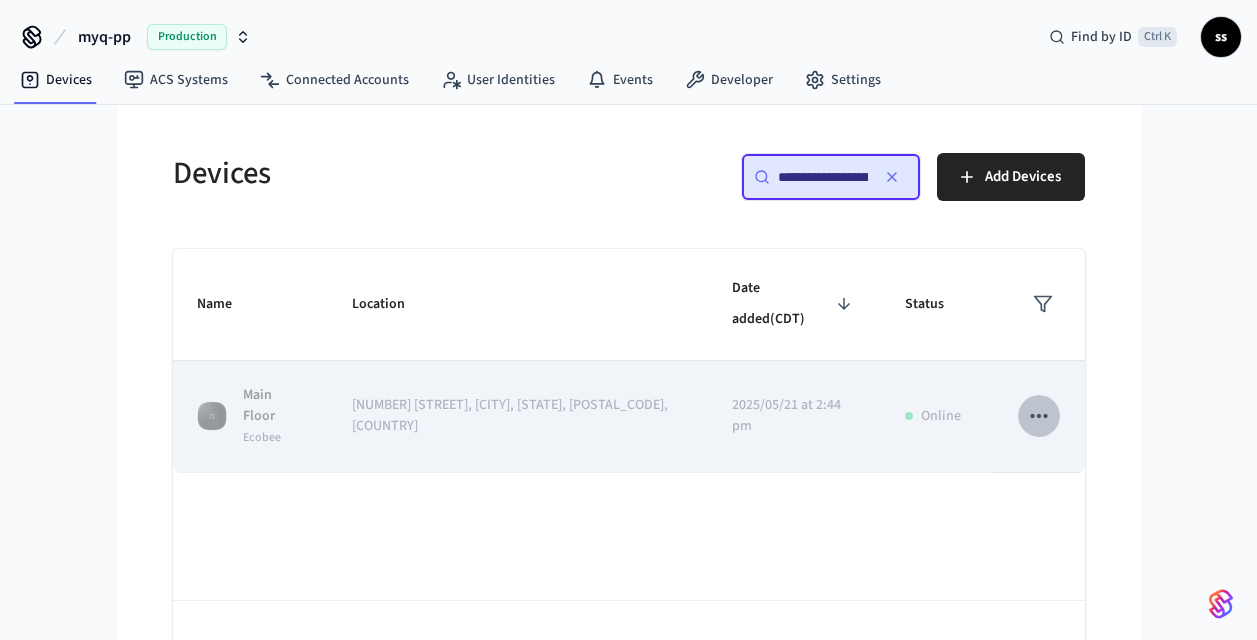 click 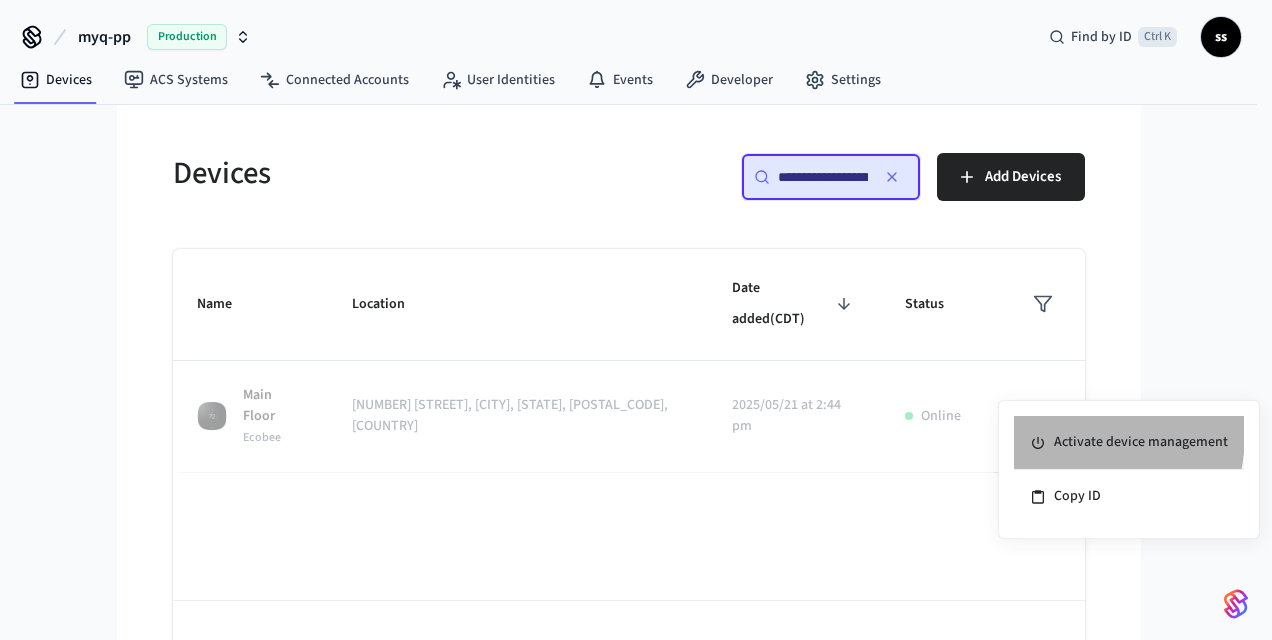 click on "Activate device management" at bounding box center [1129, 443] 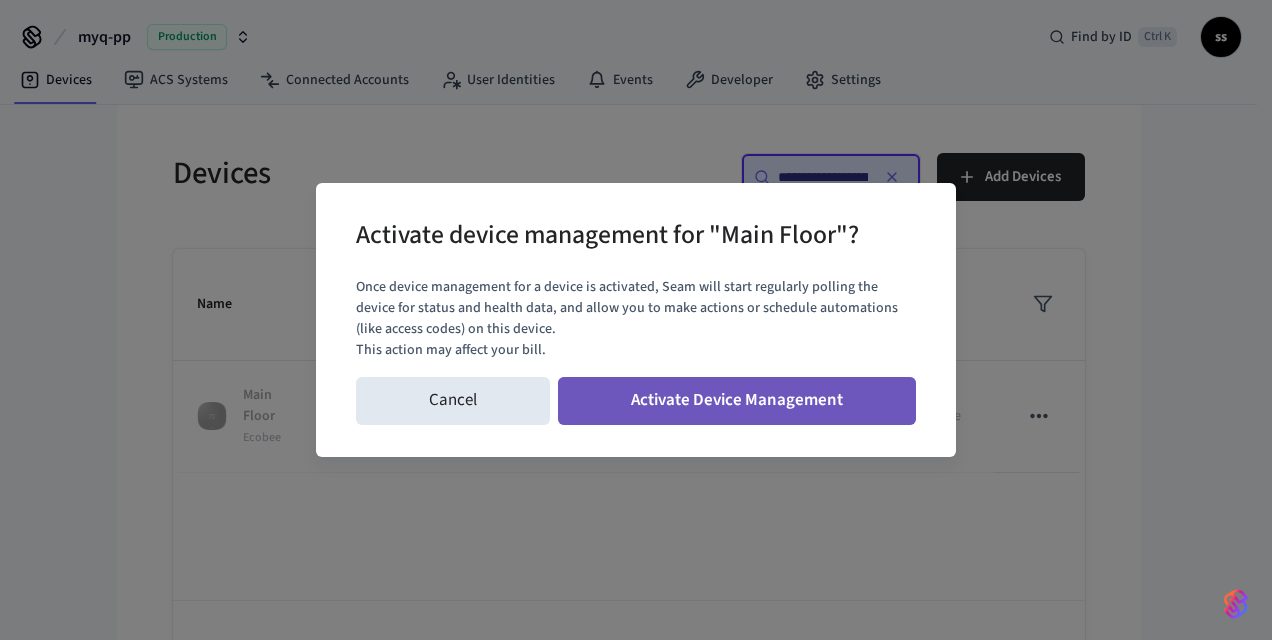 click on "Activate Device Management" at bounding box center (737, 401) 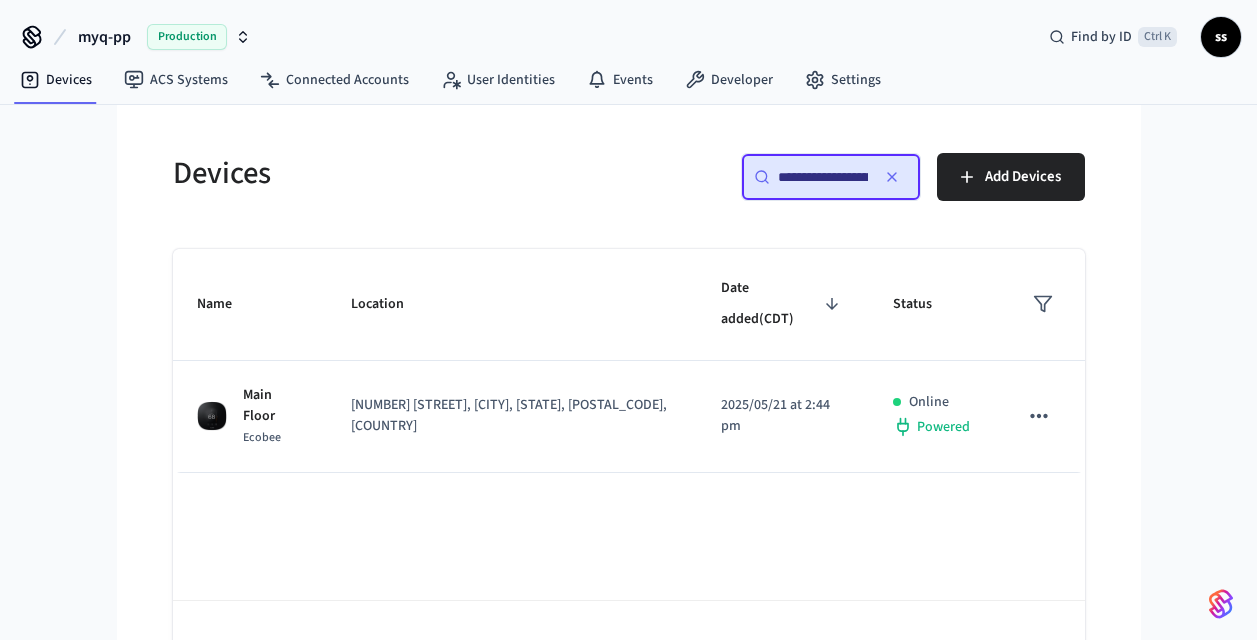 click on "Production" at bounding box center [187, 37] 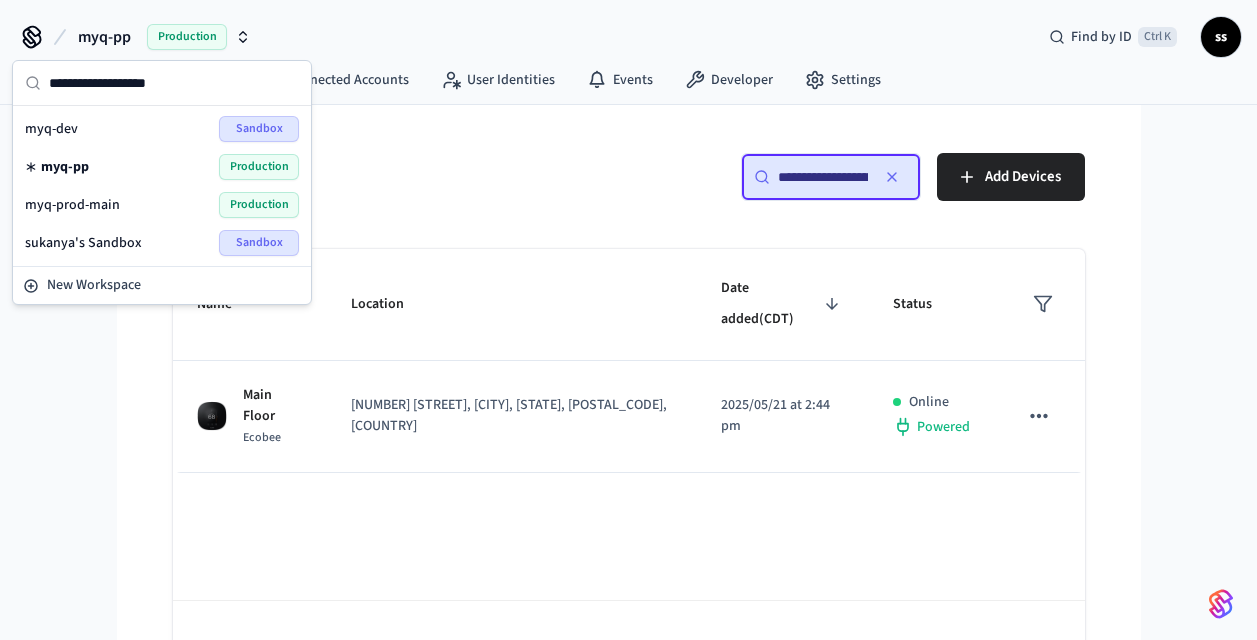 click on "Sandbox" at bounding box center (259, 129) 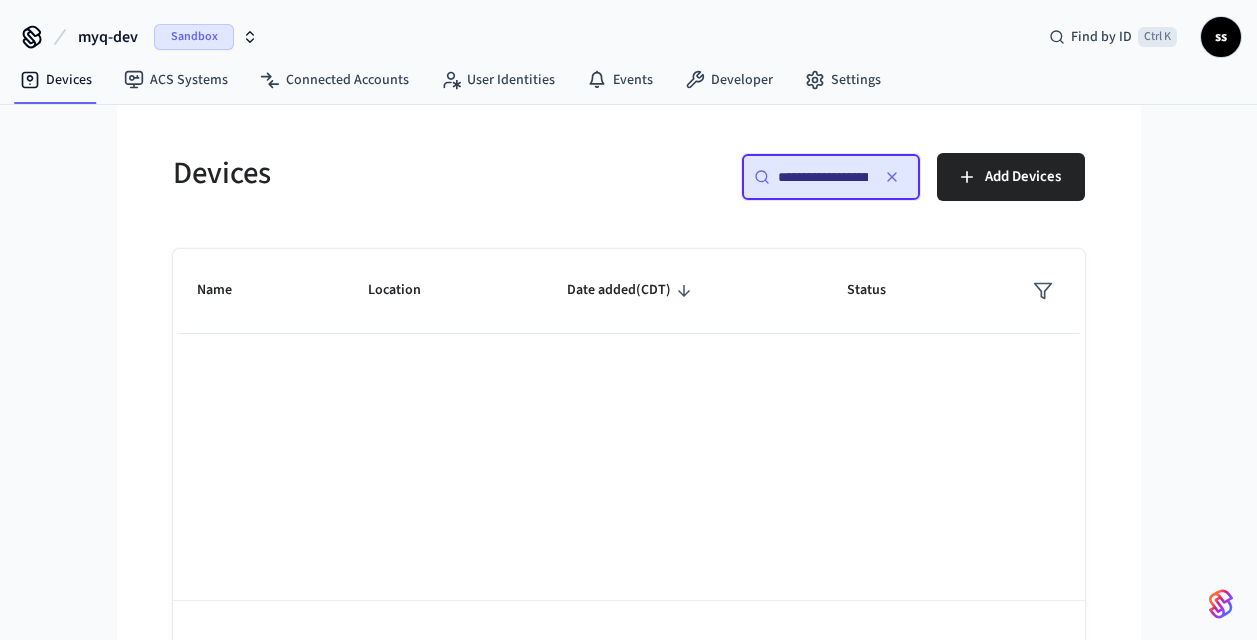 click on "**********" at bounding box center [823, 177] 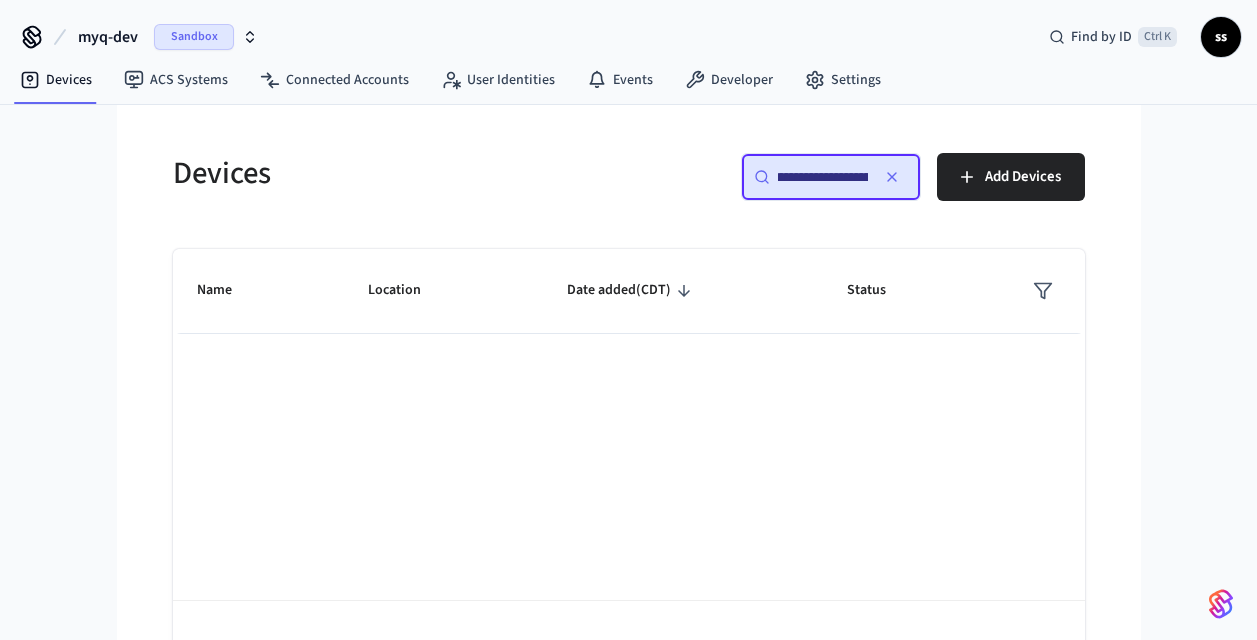 scroll, scrollTop: 0, scrollLeft: 0, axis: both 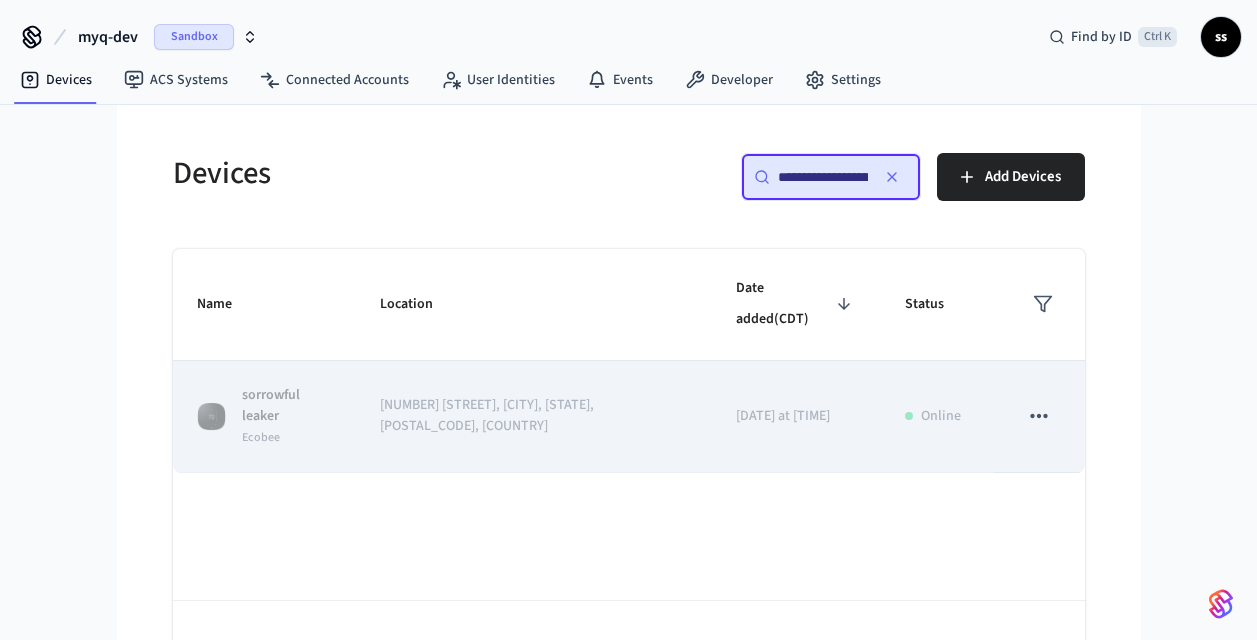 type on "**********" 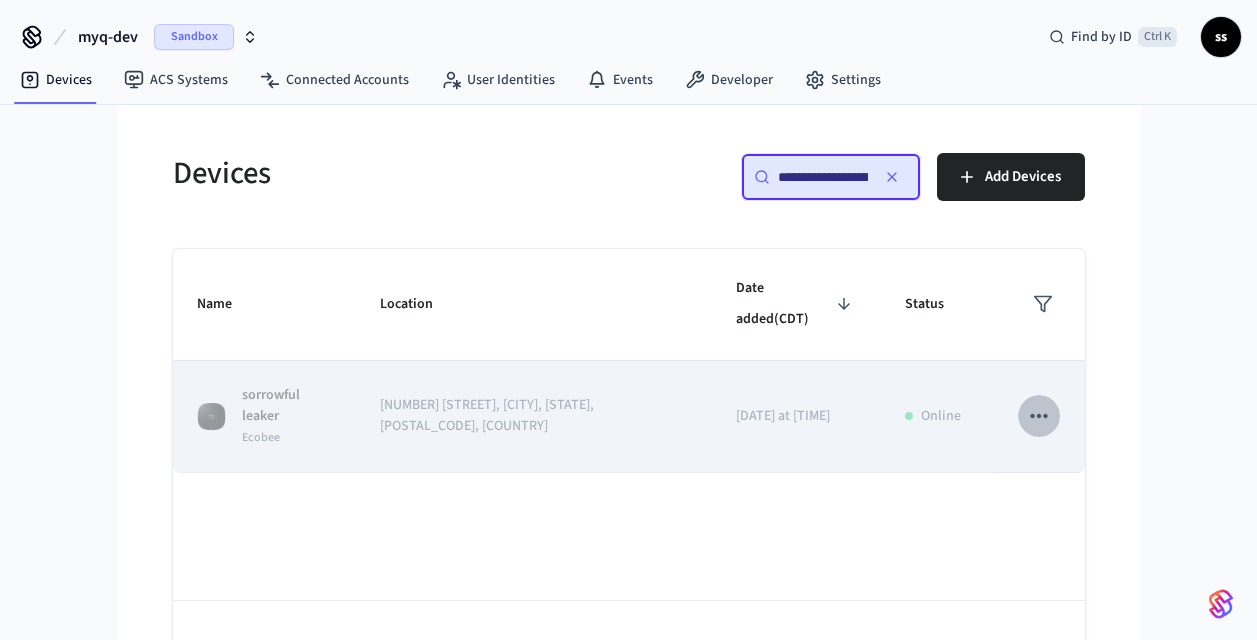 click at bounding box center [1039, 416] 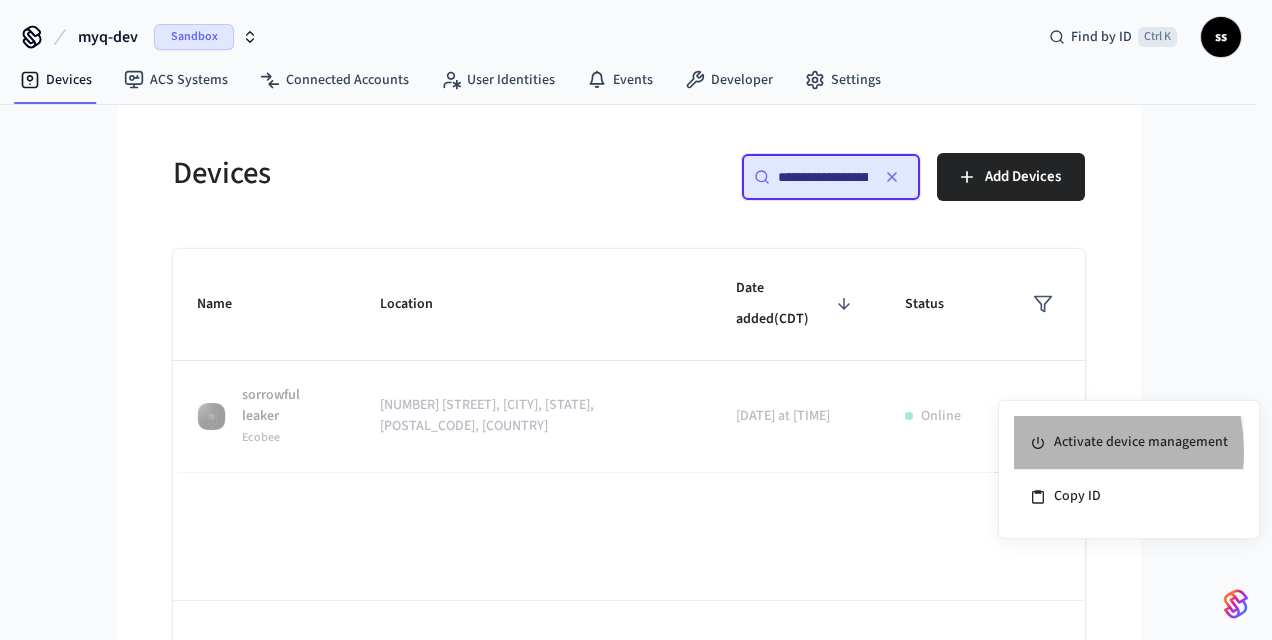 click on "Activate device management" at bounding box center (1129, 443) 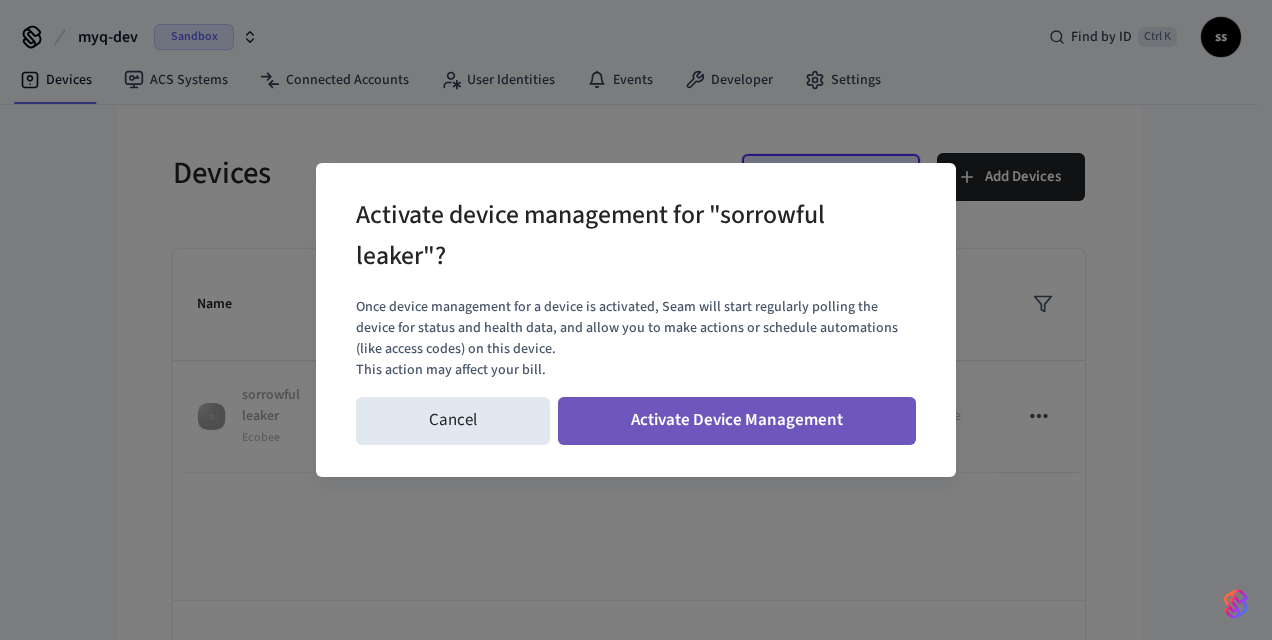 click on "Activate Device Management" at bounding box center (737, 421) 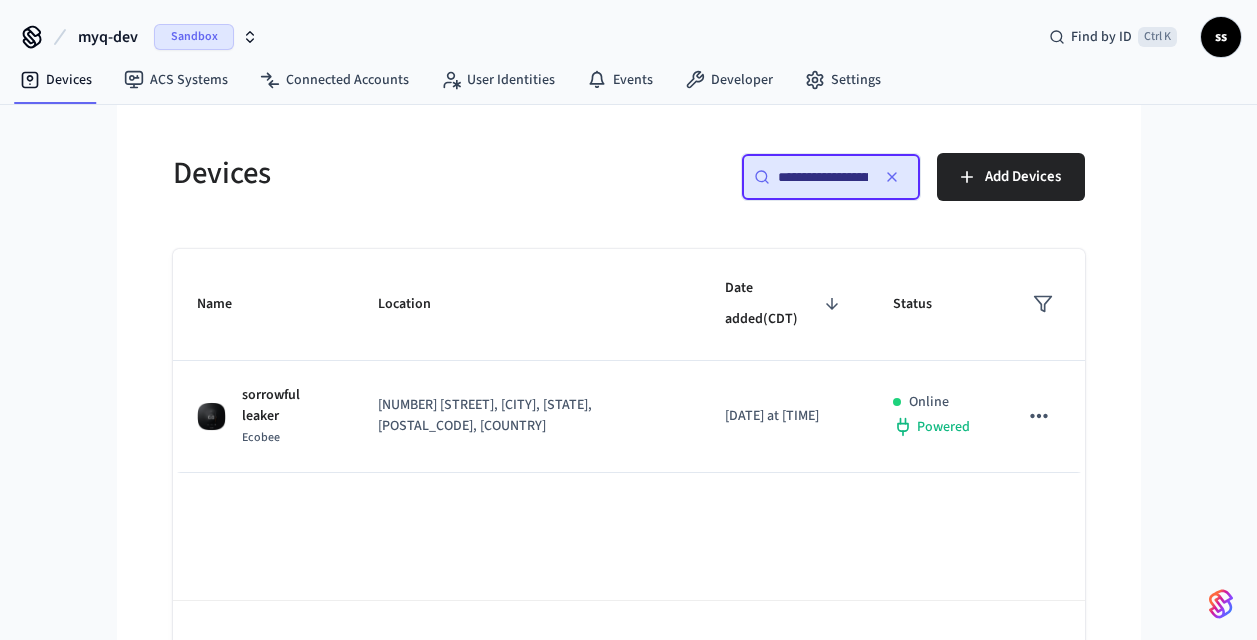 click on "Sandbox" at bounding box center (194, 37) 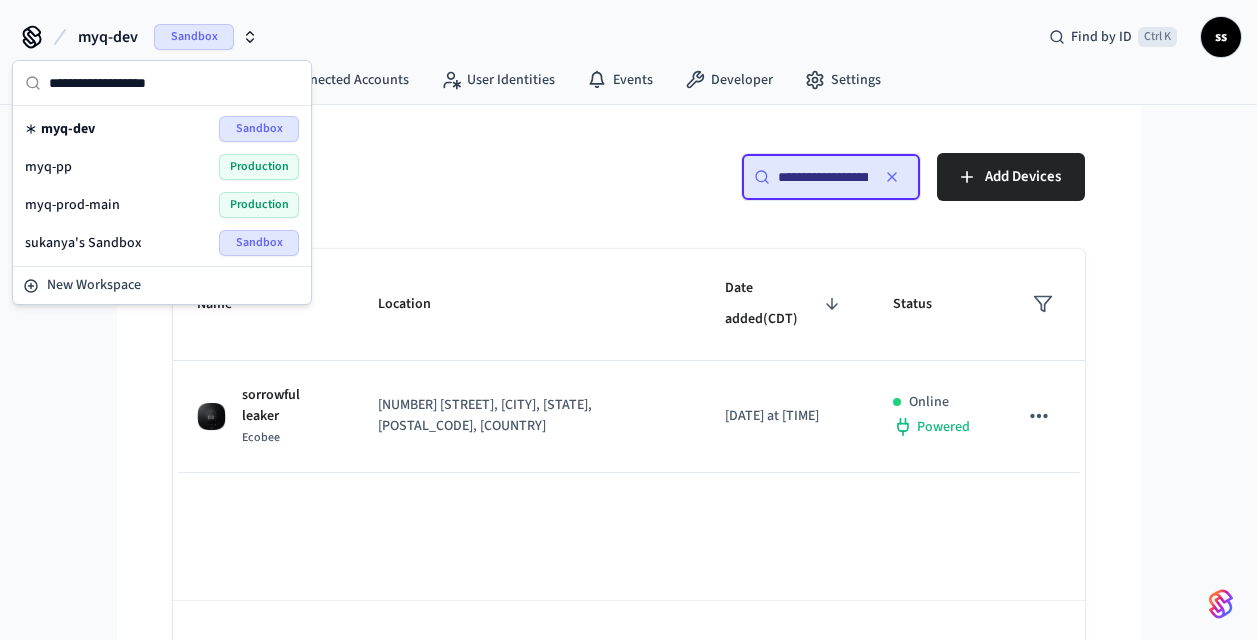 click on "Production" at bounding box center [259, 167] 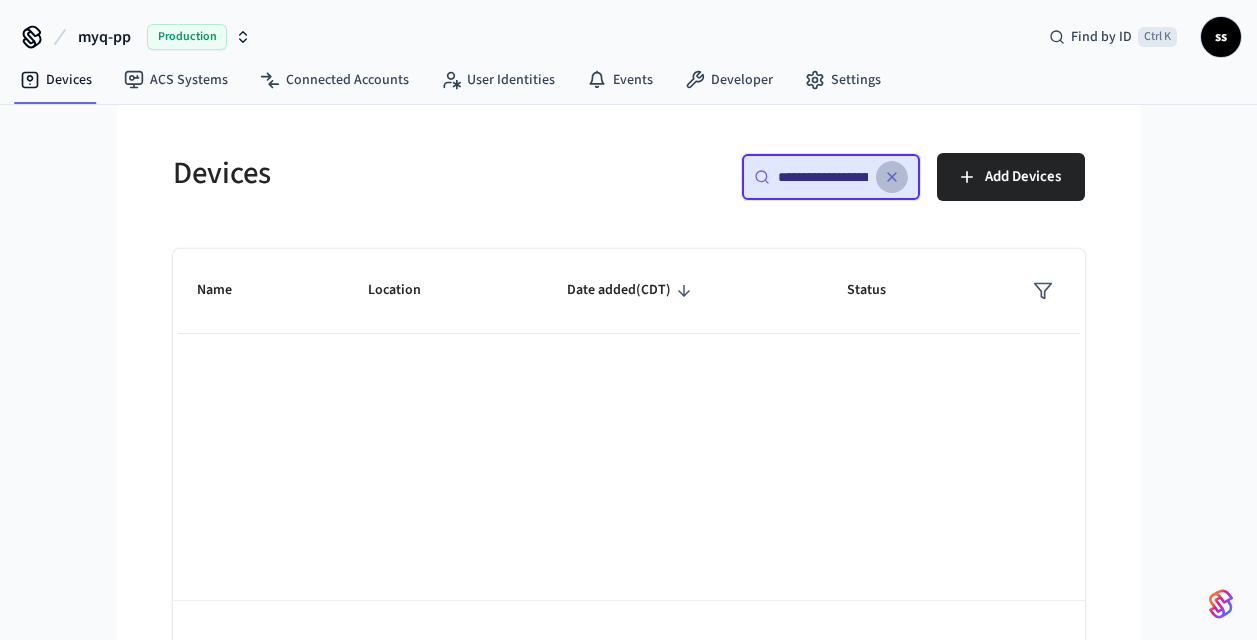 click 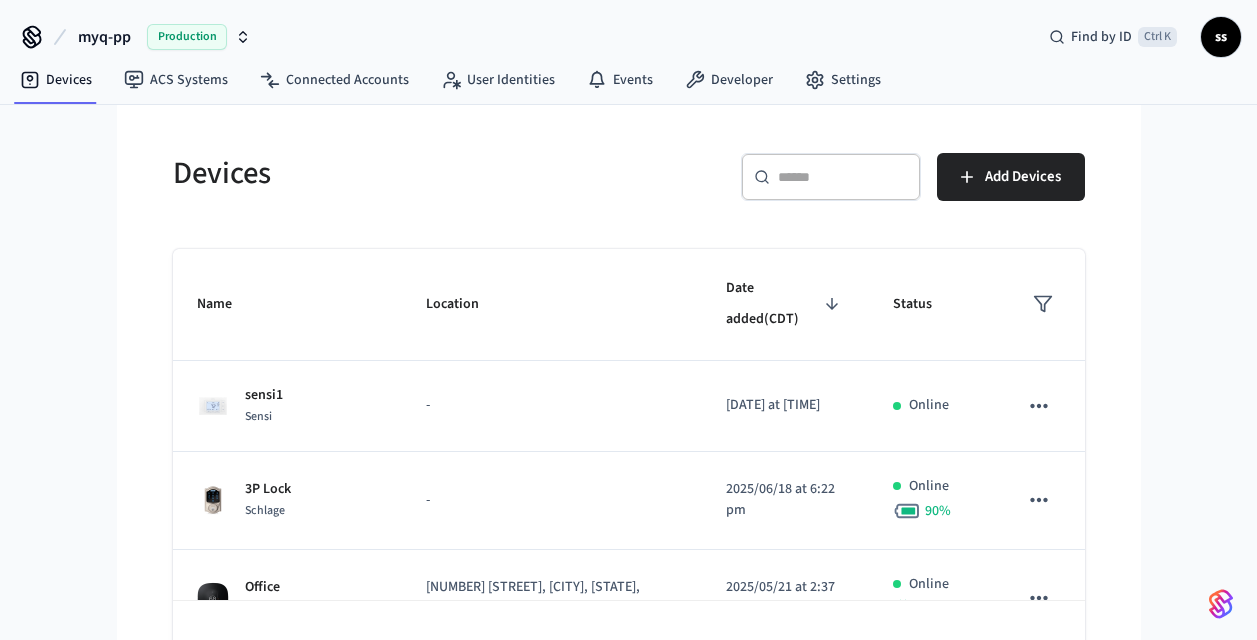 drag, startPoint x: 800, startPoint y: 161, endPoint x: 805, endPoint y: 177, distance: 16.763054 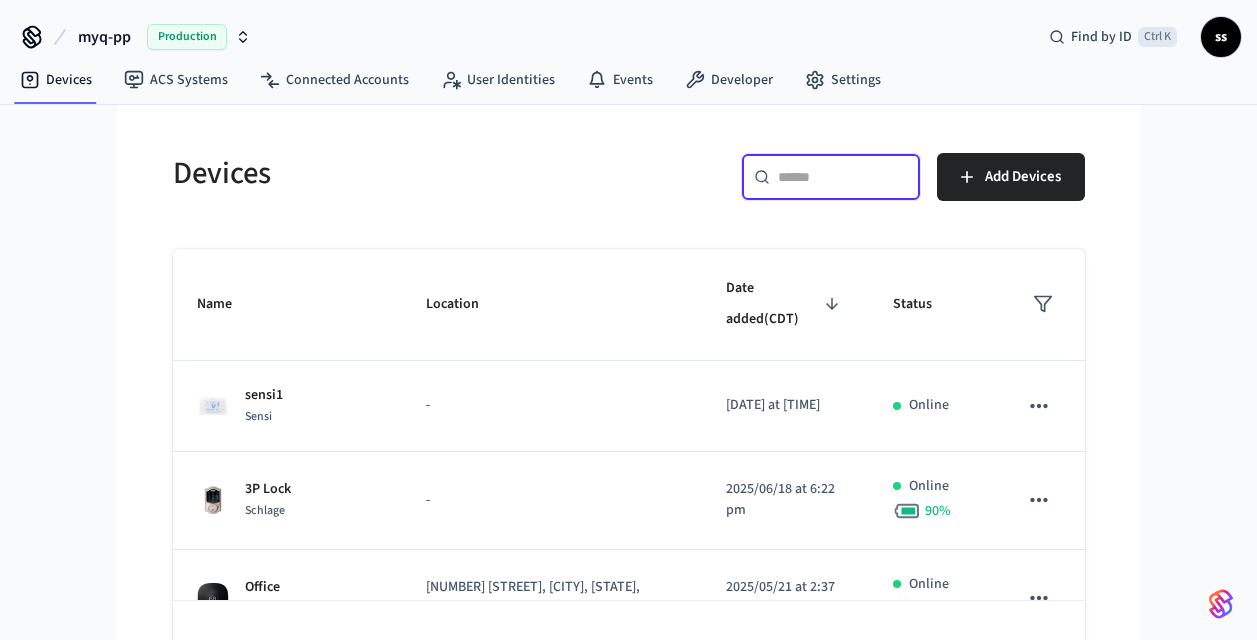 paste on "**********" 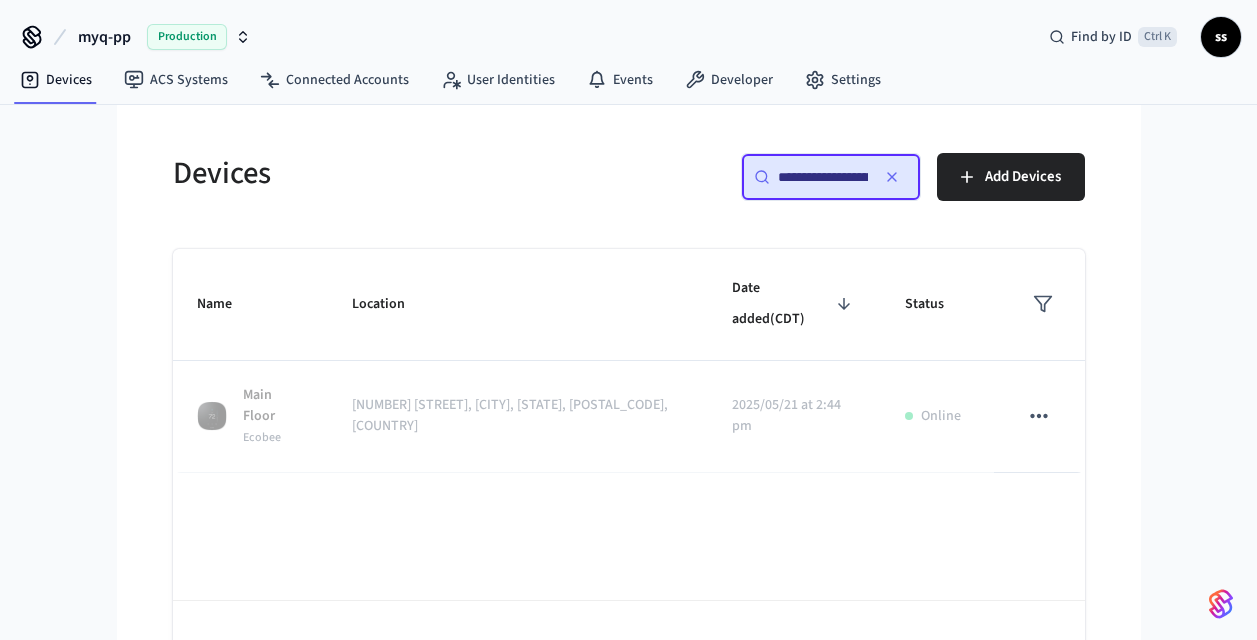 scroll, scrollTop: 0, scrollLeft: 149, axis: horizontal 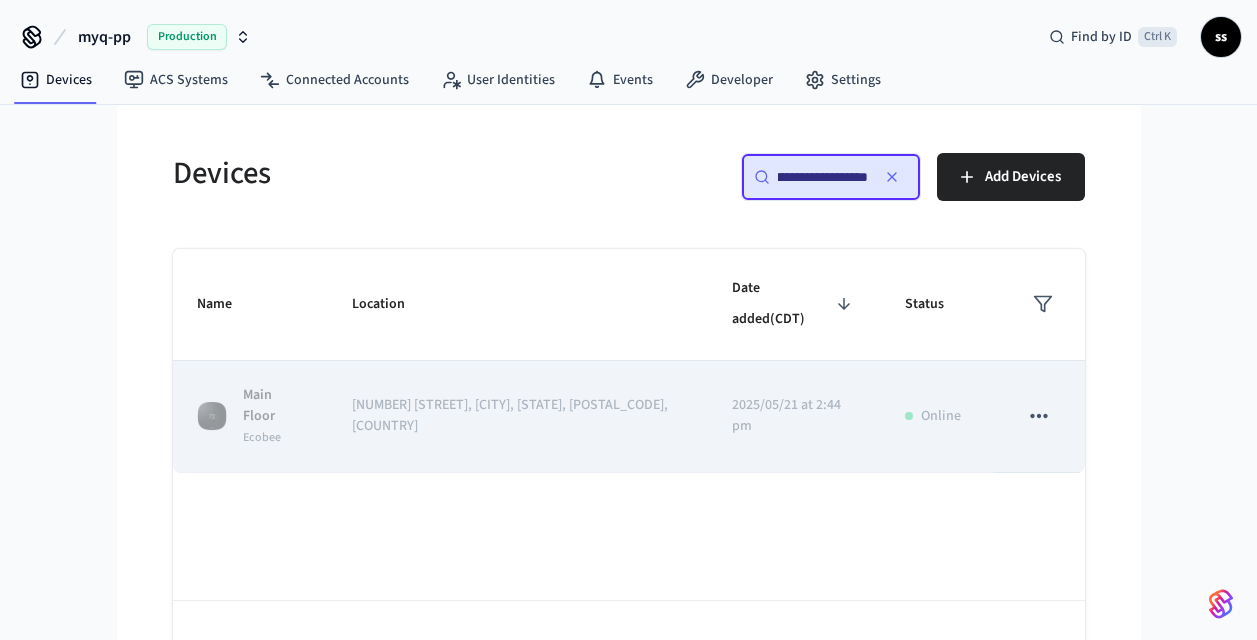 type on "**********" 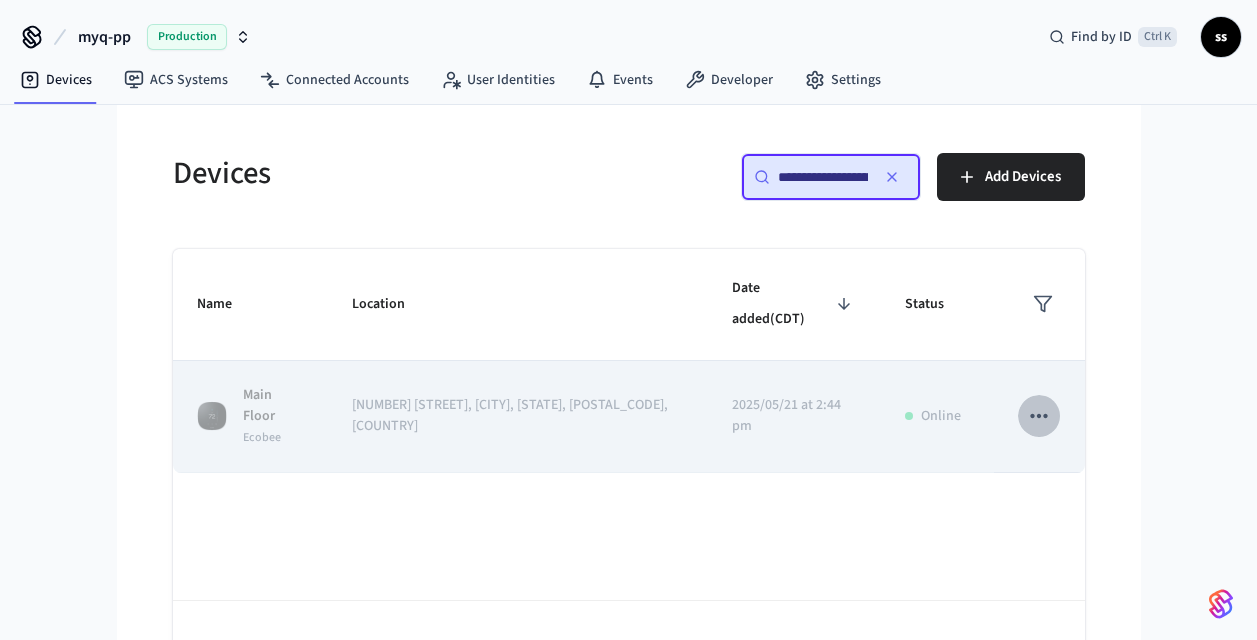 click 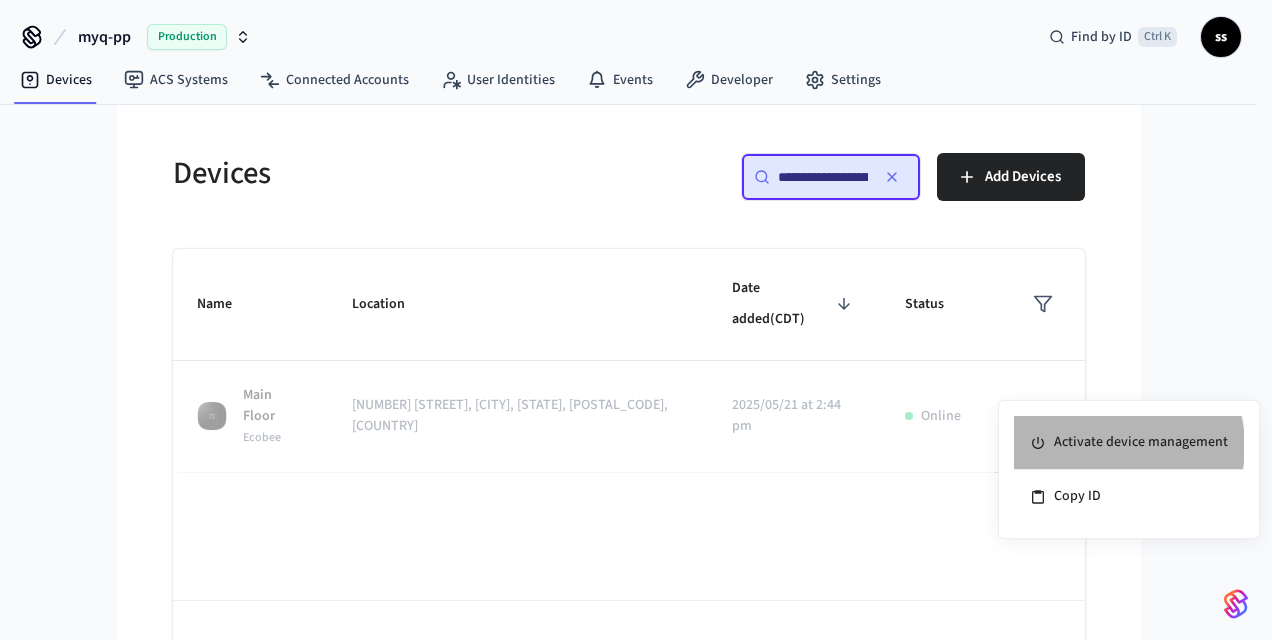 click on "Activate device management" at bounding box center (1129, 443) 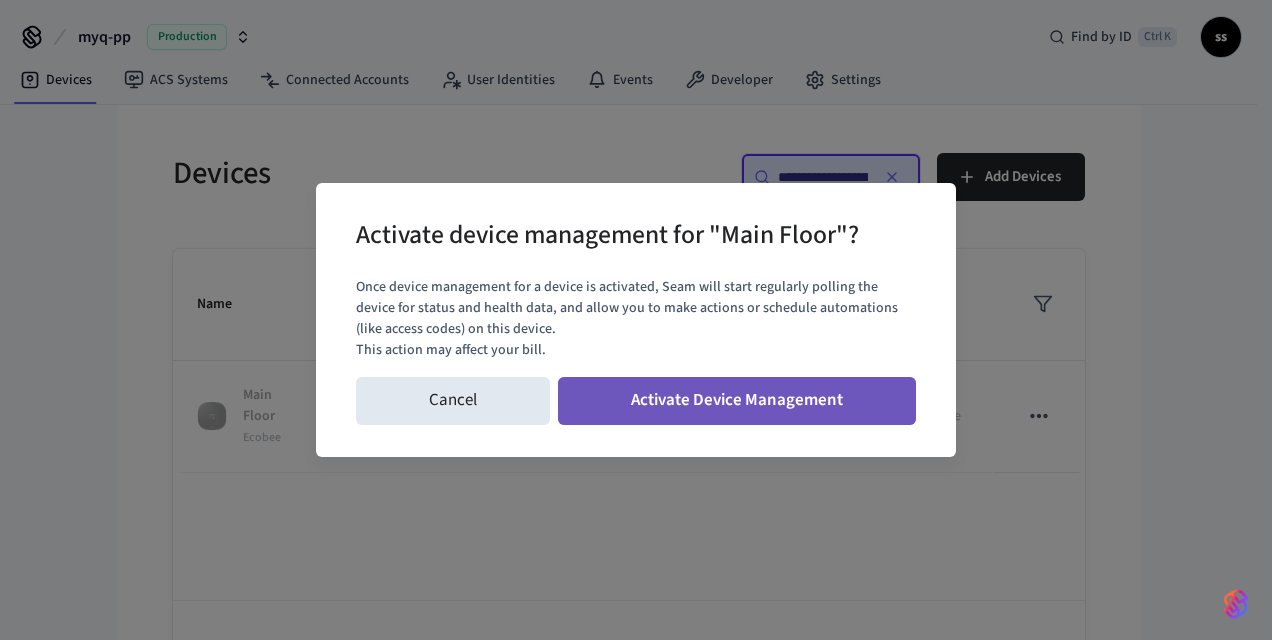 click on "Activate Device Management" at bounding box center (737, 401) 